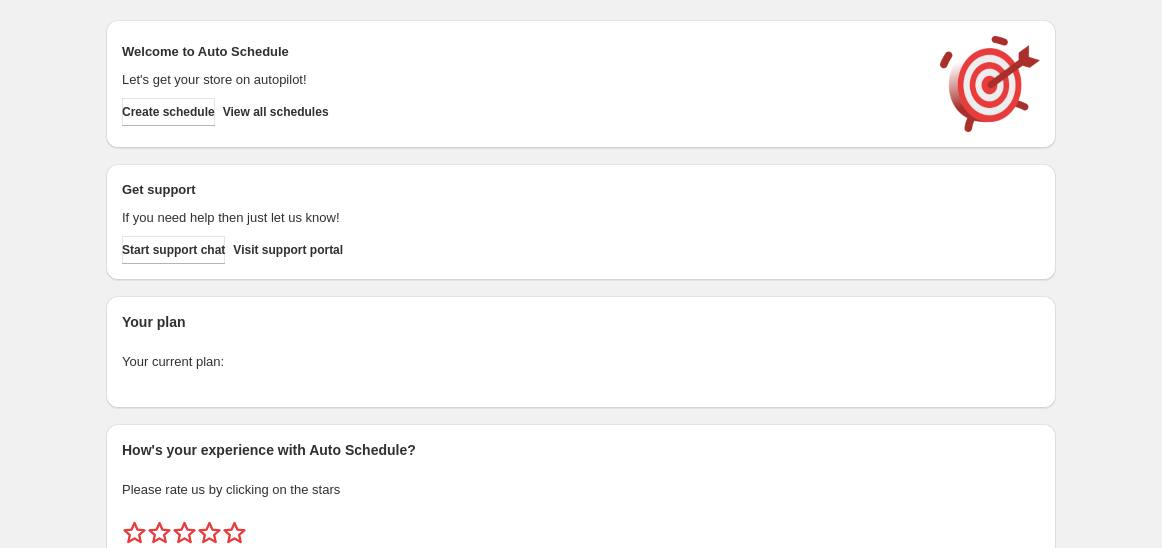 scroll, scrollTop: 0, scrollLeft: 0, axis: both 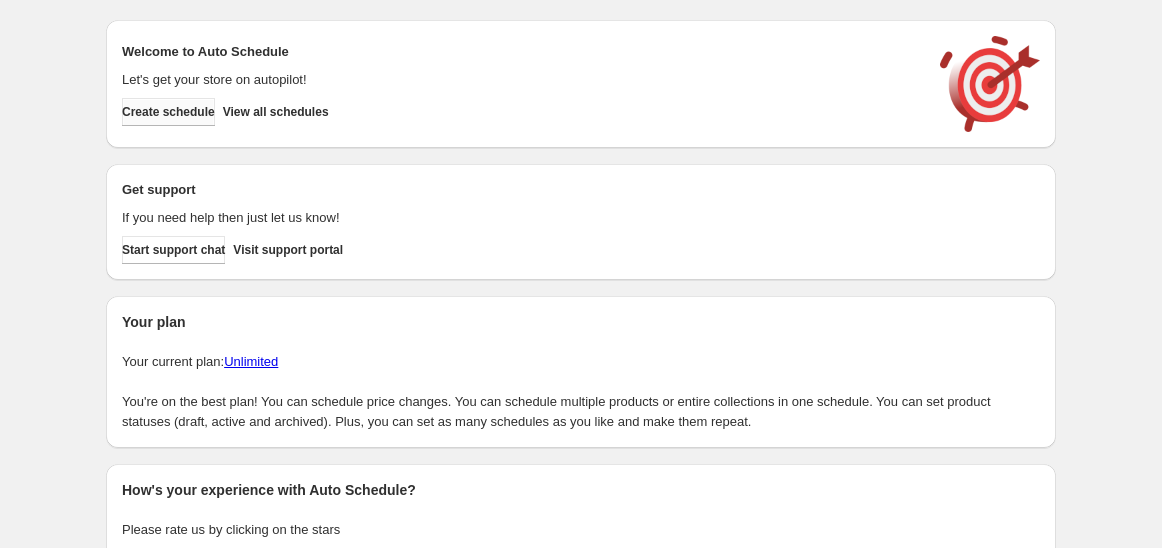click on "Create schedule" at bounding box center (168, 112) 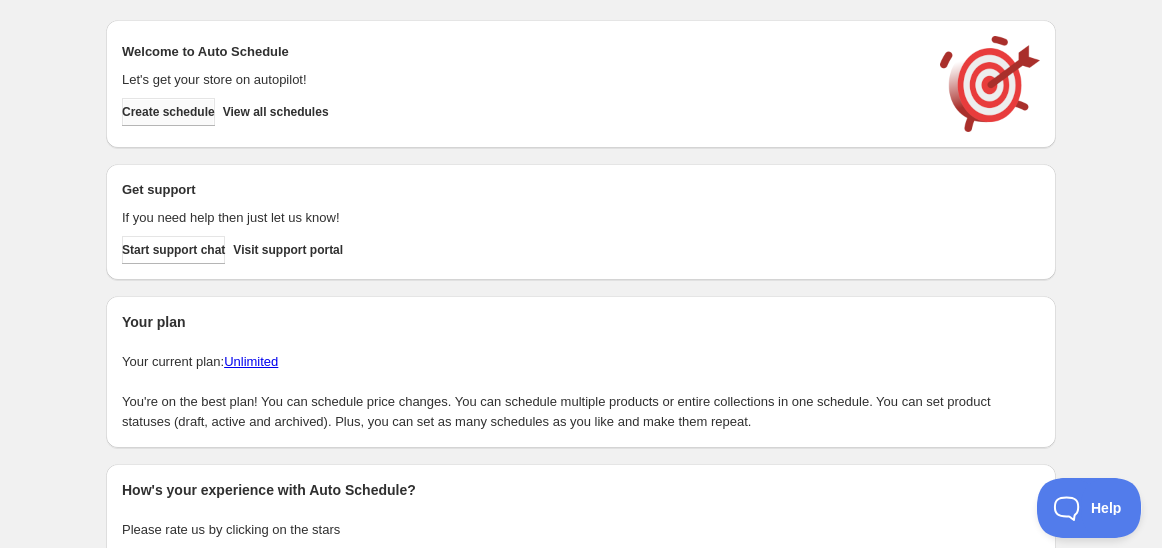 scroll, scrollTop: 0, scrollLeft: 0, axis: both 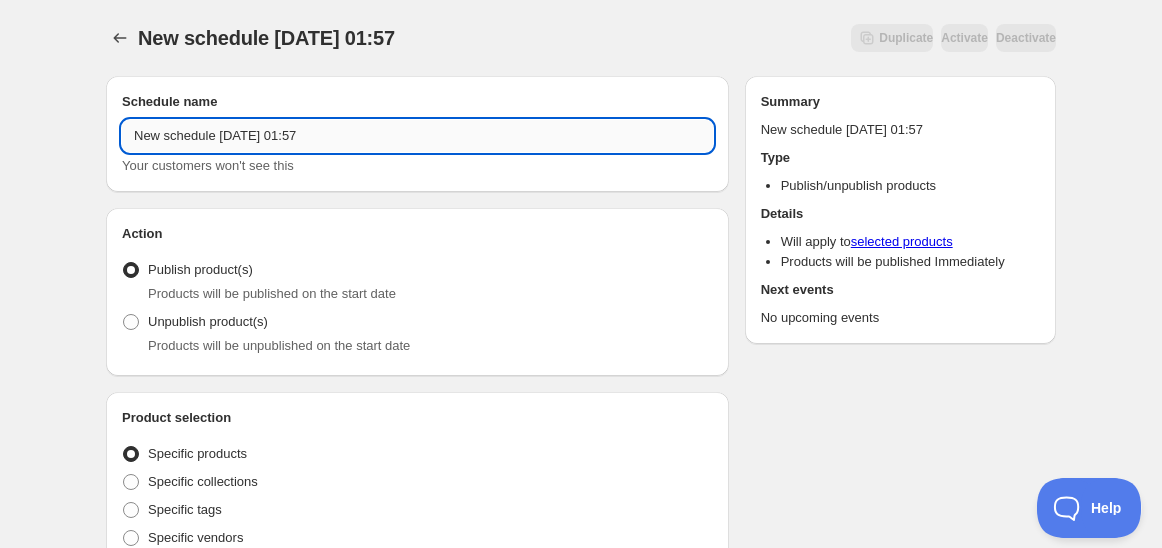 click on "New schedule [DATE] 01:57" at bounding box center (417, 136) 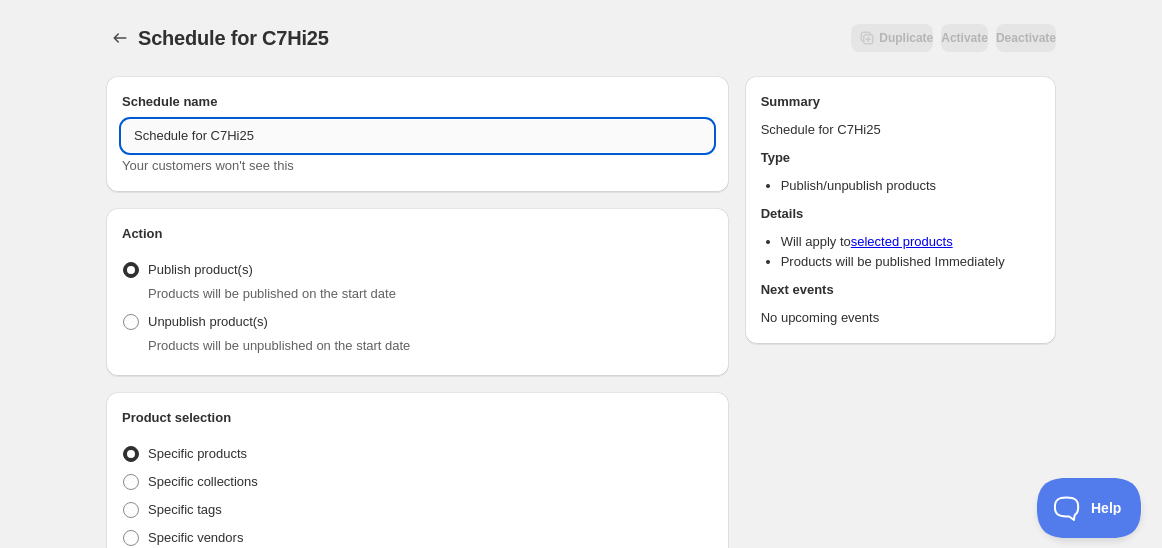drag, startPoint x: 208, startPoint y: 129, endPoint x: 317, endPoint y: 139, distance: 109.457756 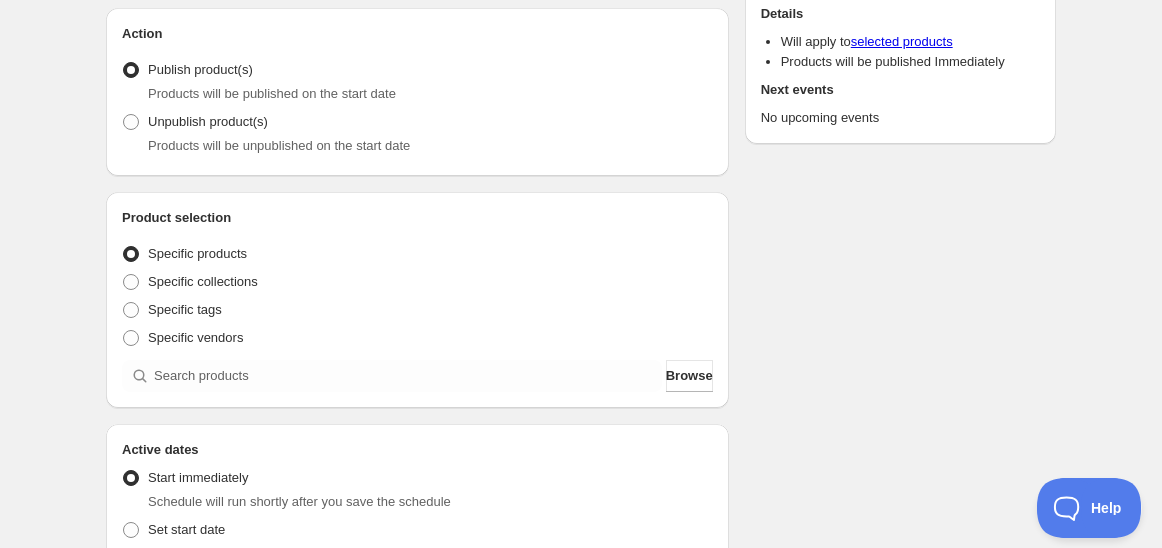 scroll, scrollTop: 222, scrollLeft: 0, axis: vertical 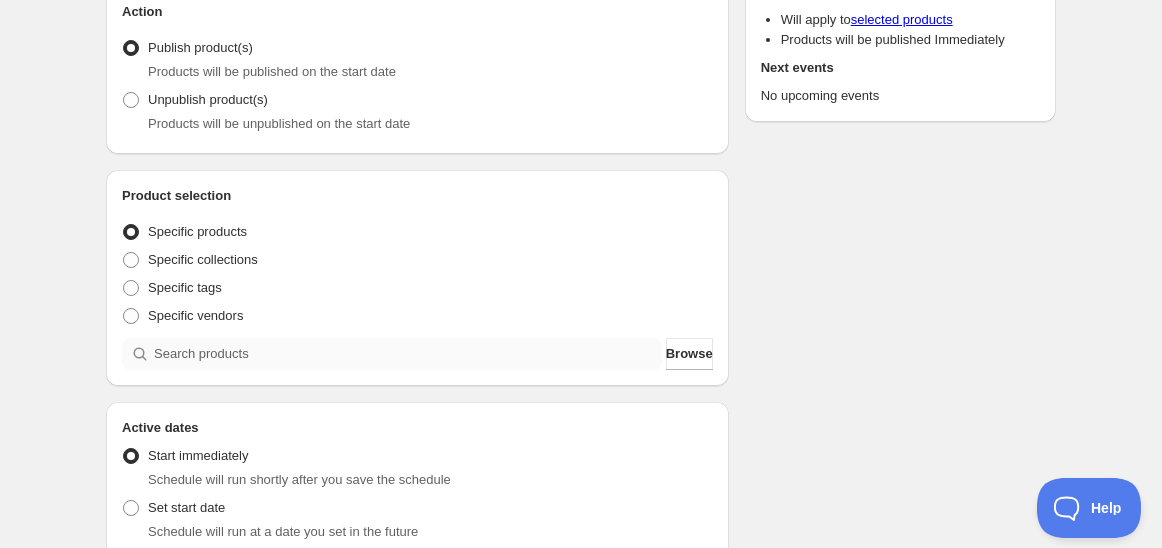 type on "Schedule for C7Hi25" 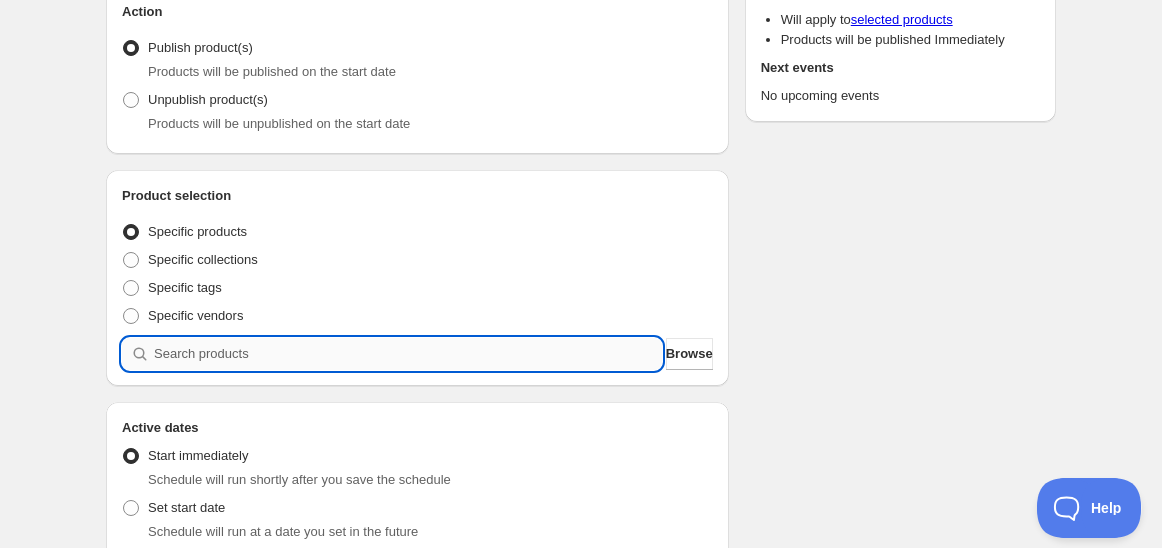 click at bounding box center (408, 354) 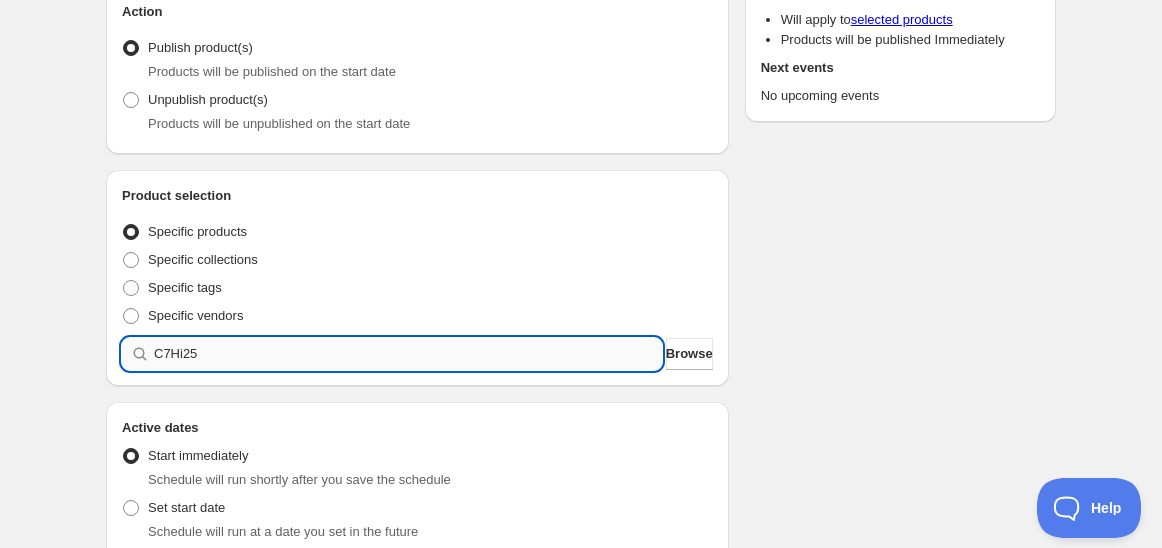 type 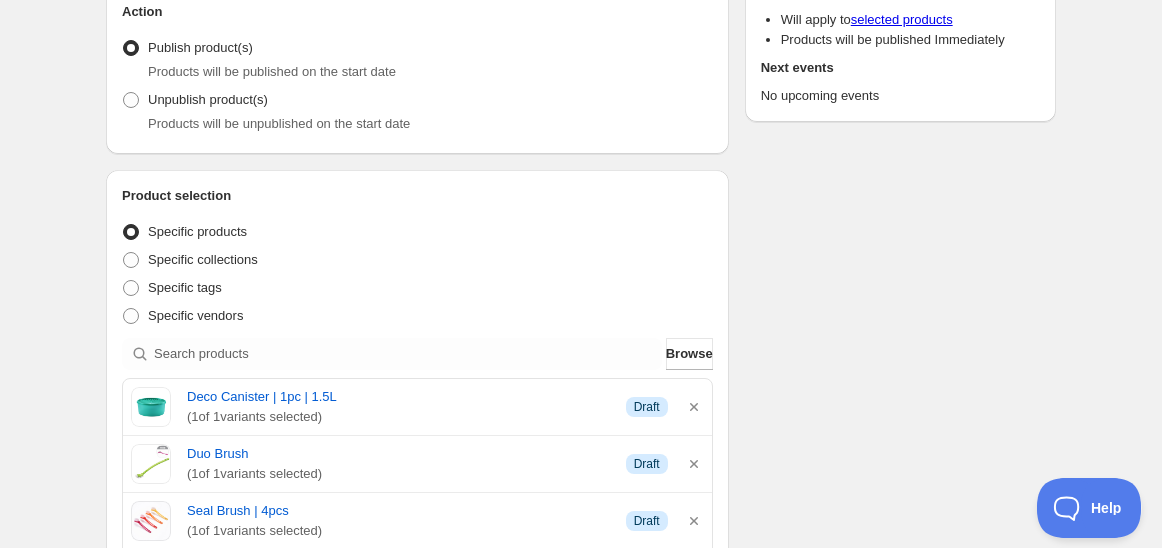 click on "Schedule name Schedule for C7Hi25 Your customers won't see this Action Action Publish product(s) Products will be published on the start date Unpublish product(s) Products will be unpublished on the start date Product selection Entity type Specific products Specific collections Specific tags Specific vendors Browse Deco Canister | 1pc | 1.5L ( 1  of   1  variants selected) Info Draft Duo Brush ( 1  of   1  variants selected) Info Draft Seal Brush | 4pcs ( 1  of   1  variants selected) Info Draft XtremeAqua | 4pcs | 500ml ( 1  of   1  variants selected) Info Draft XtremeAqua | 4pcs | 500ml ( 1  of   1  variants selected) Info Draft XtremeAqua | 4pcs | 500ml ( 1  of   1  variants selected) Info Draft Active dates Active Date Type Start immediately Schedule will run shortly after you save the schedule Set start date Schedule will run at a date you set in the future Set end date Repeating Repeating Ok Cancel Every 1 Date range Days Weeks Months Years Days Ends Never On specific date After a number of occurances" at bounding box center (573, 725) 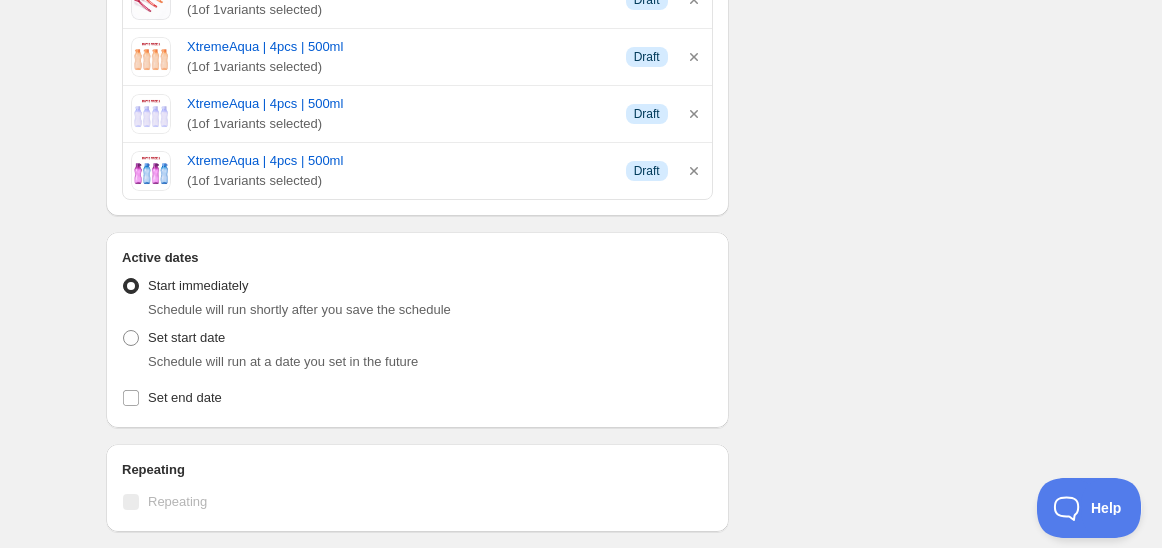 scroll, scrollTop: 777, scrollLeft: 0, axis: vertical 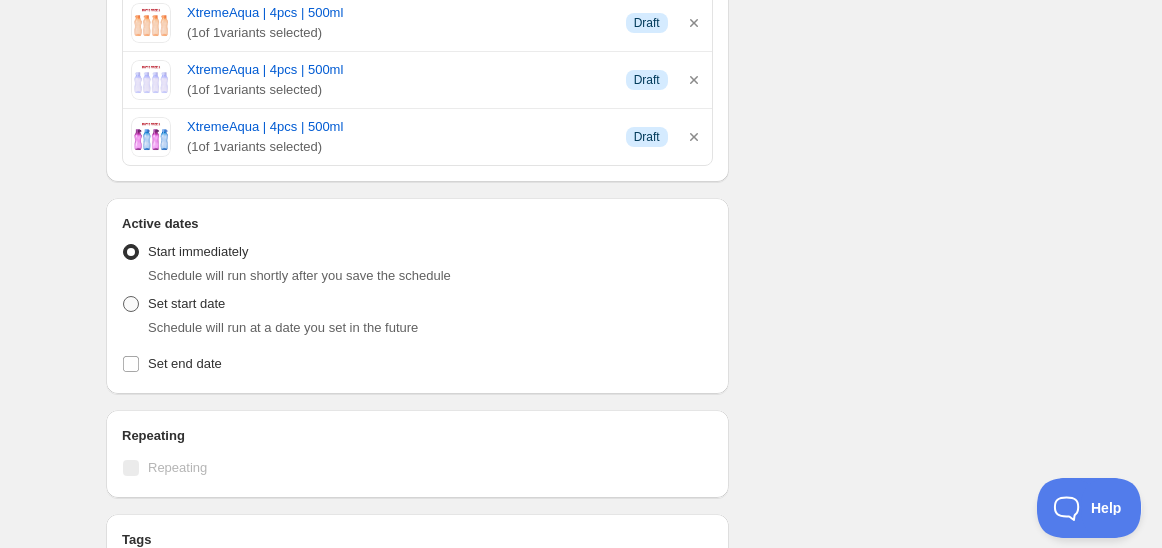 click on "Set start date" at bounding box center [186, 303] 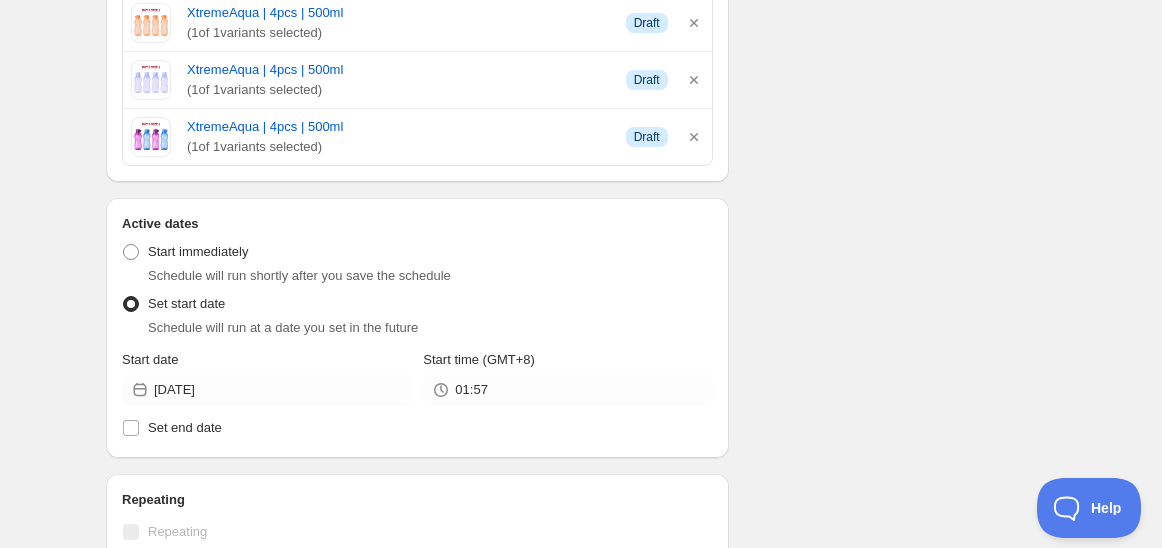 click on "Start date" at bounding box center (266, 360) 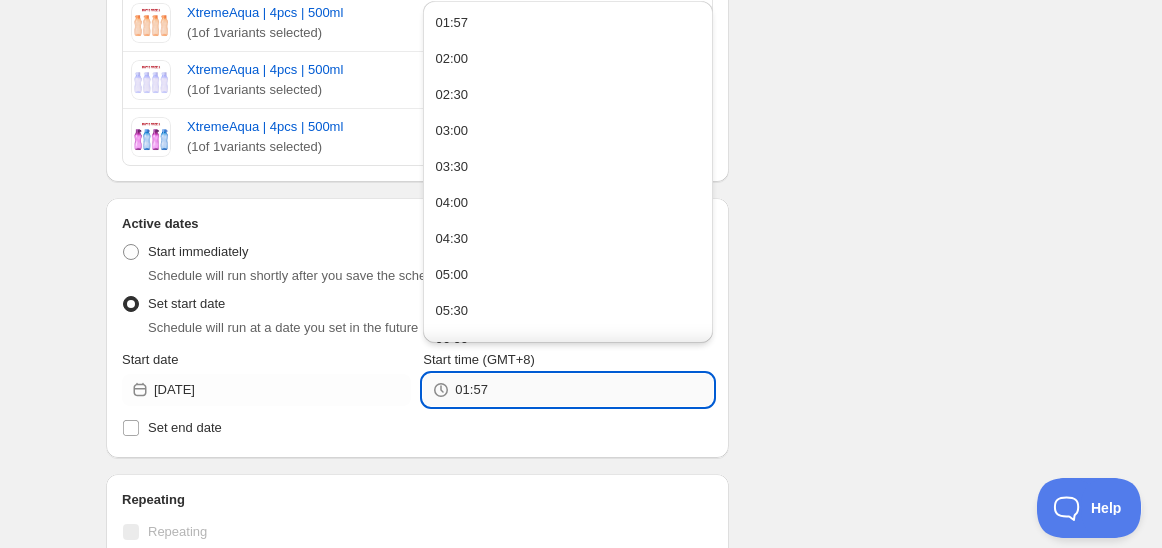 click on "01:57" at bounding box center [583, 390] 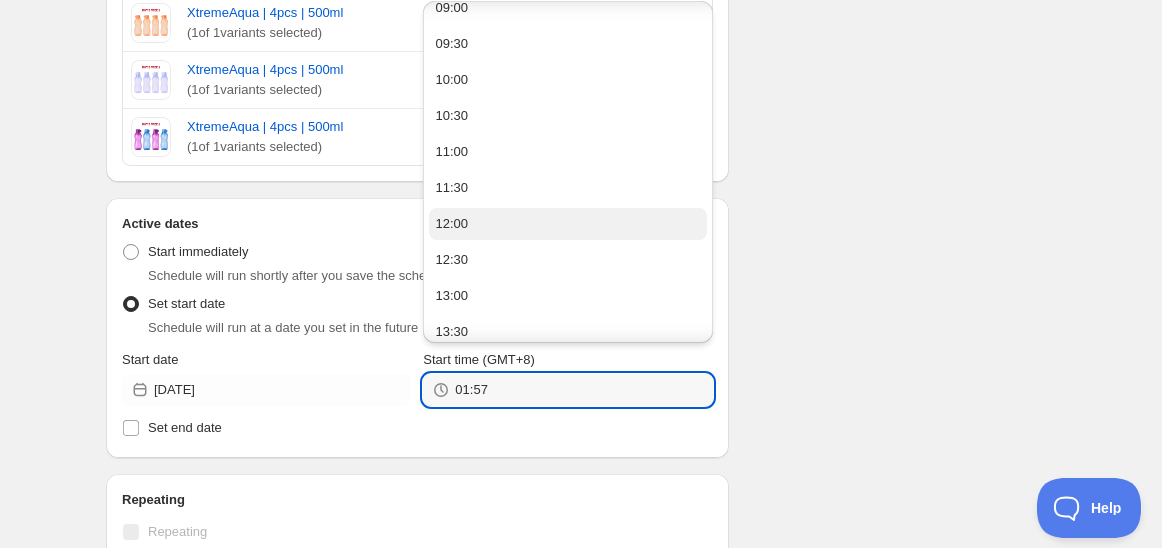 scroll, scrollTop: 444, scrollLeft: 0, axis: vertical 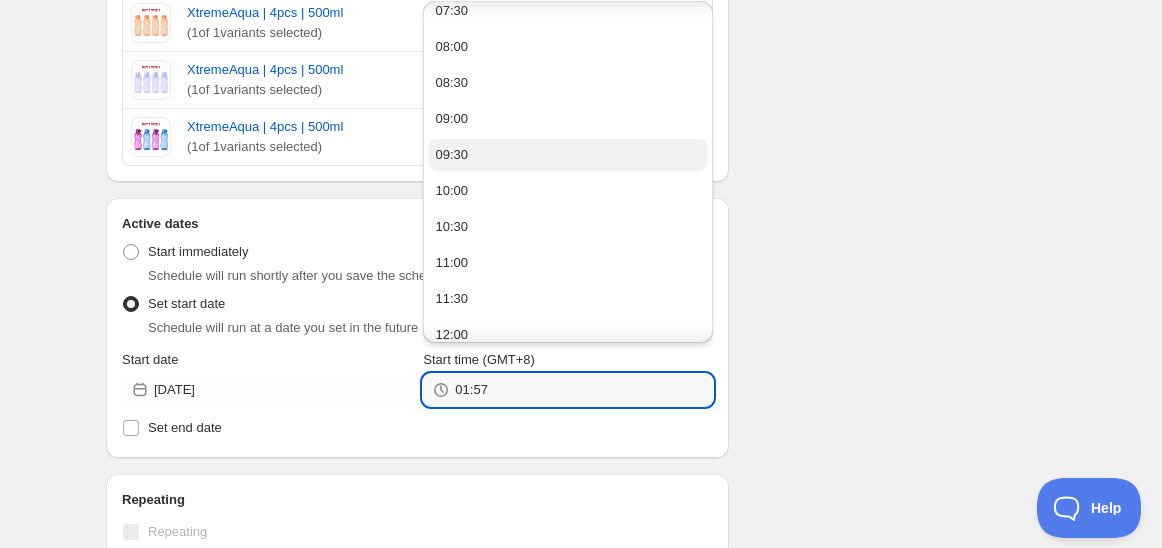 click on "09:30" at bounding box center [567, 155] 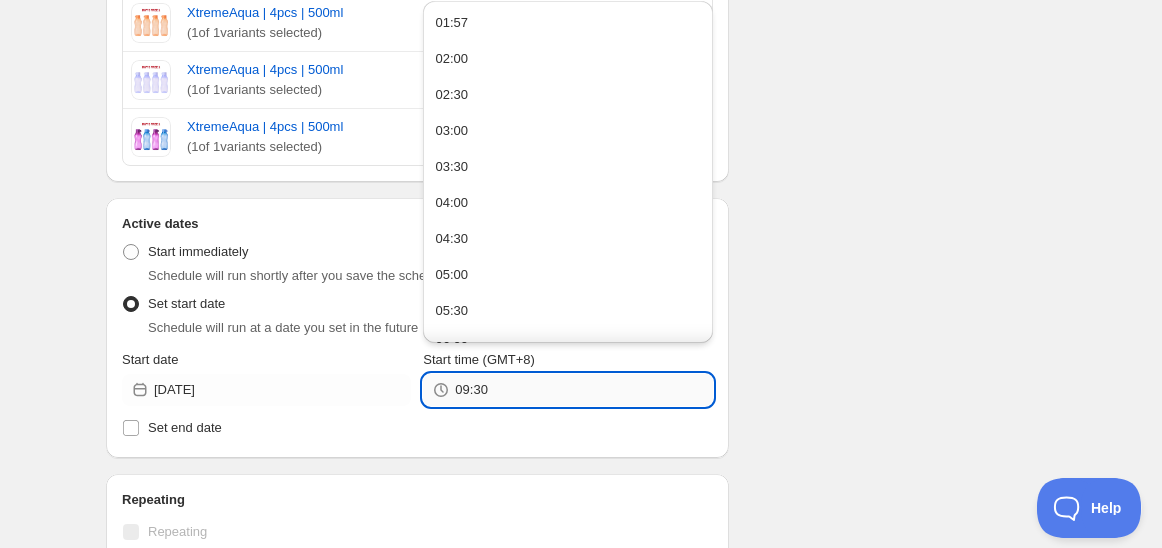 drag, startPoint x: 471, startPoint y: 387, endPoint x: 523, endPoint y: 389, distance: 52.03845 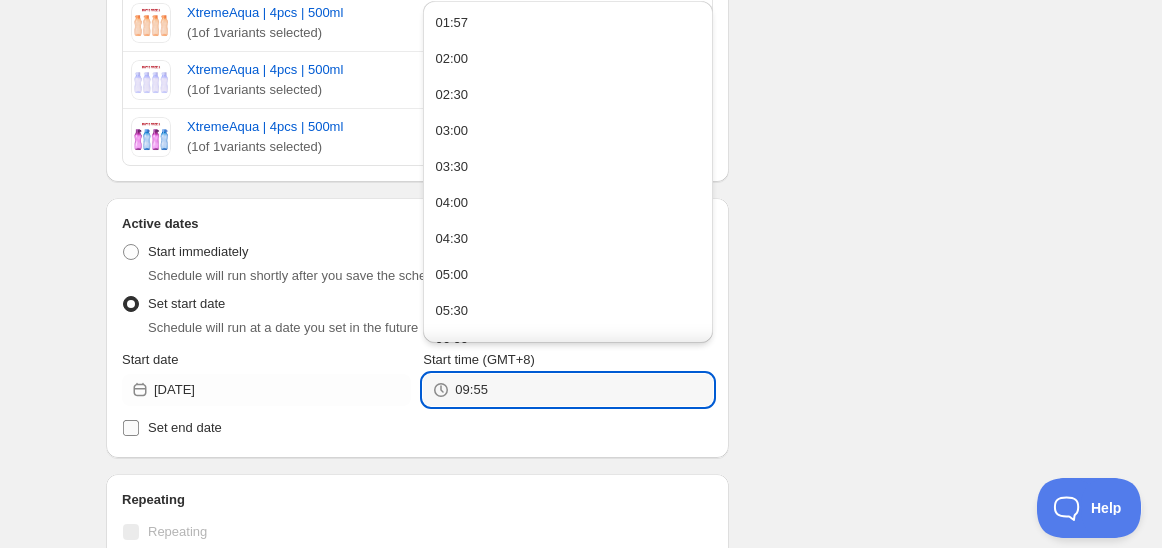 type on "09:55" 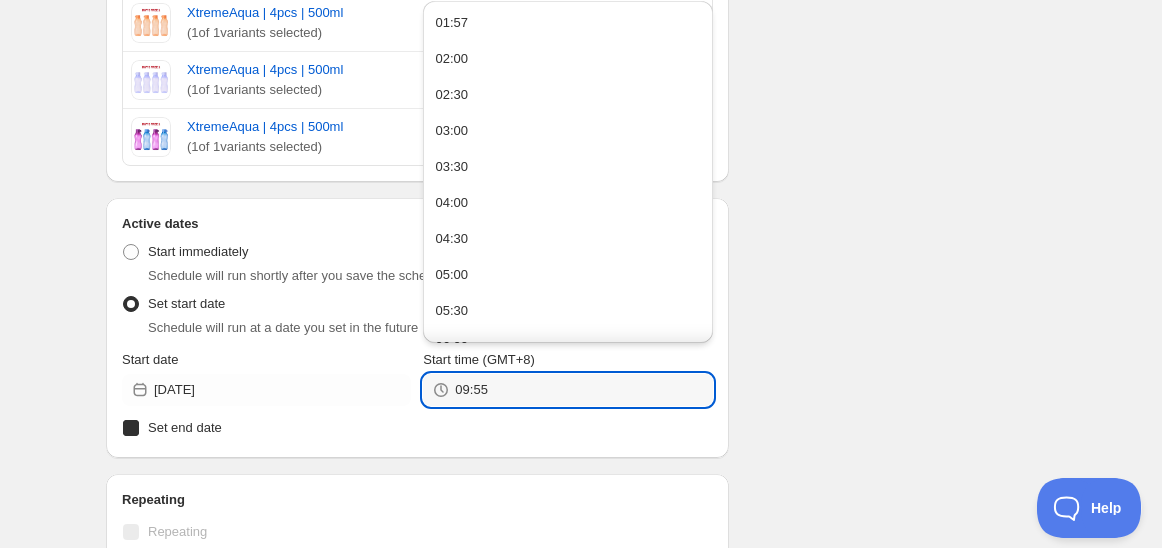checkbox on "true" 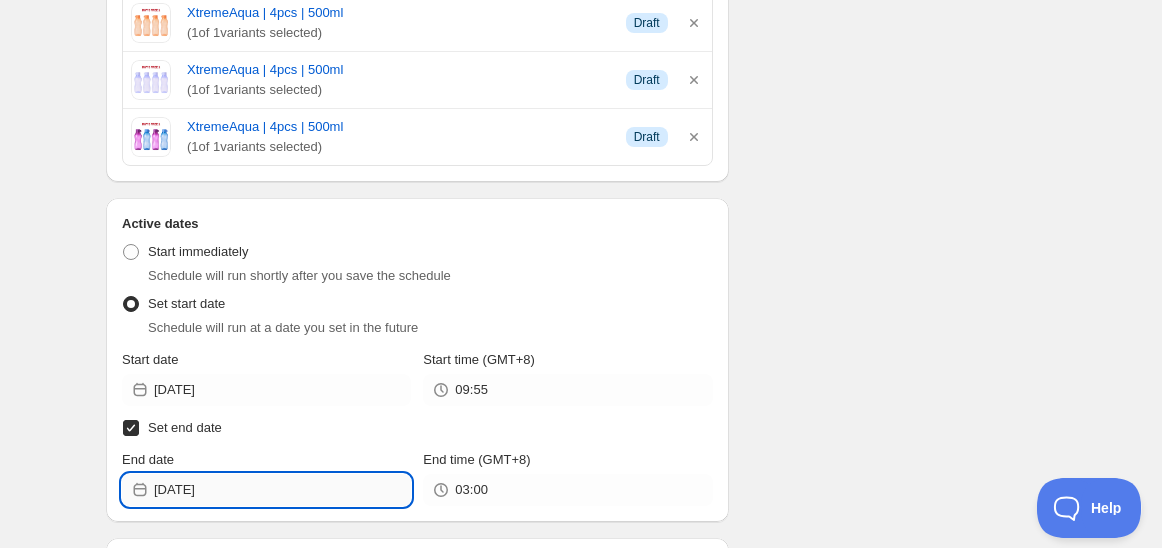 click on "[DATE]" at bounding box center [282, 490] 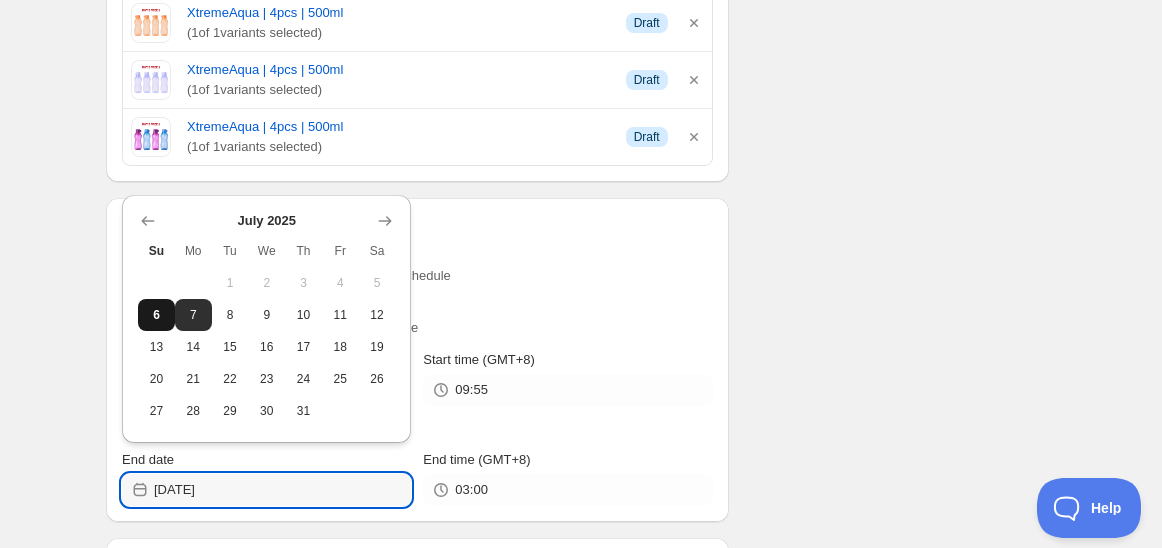 click on "6" at bounding box center (156, 315) 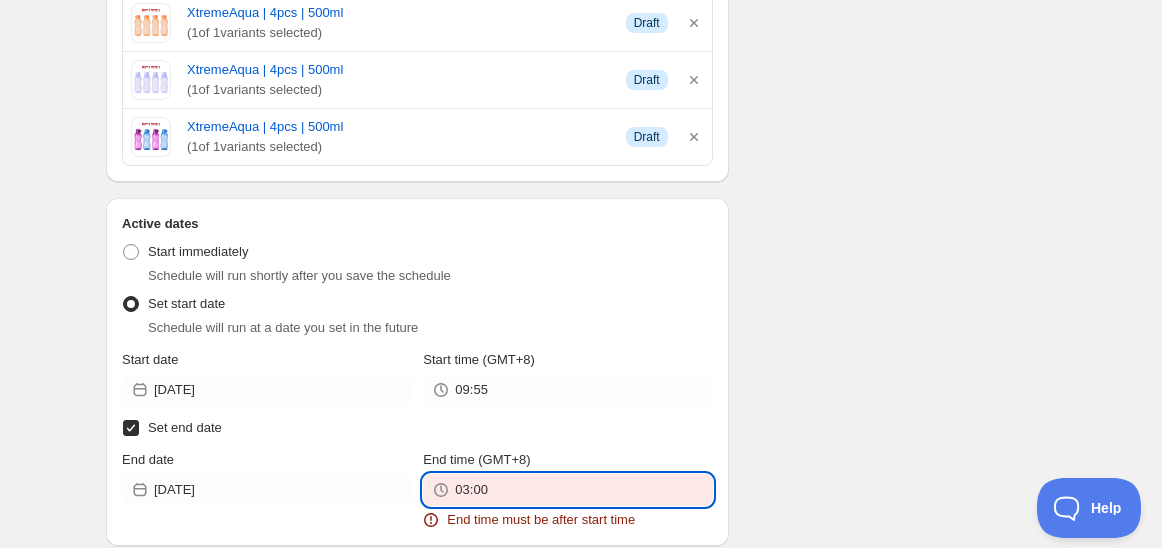 click on "03:00" at bounding box center (583, 490) 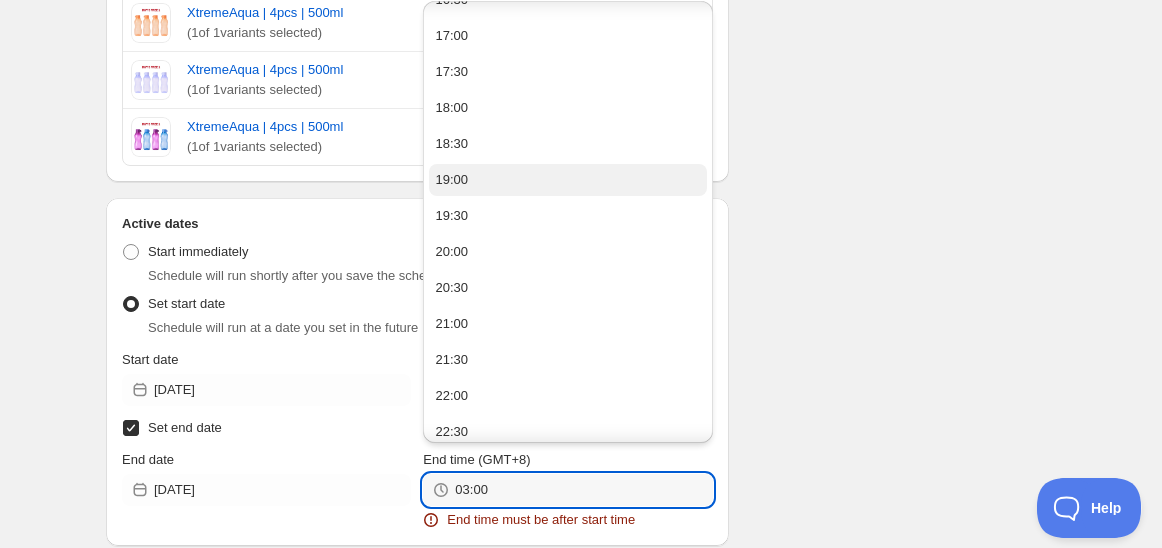 scroll, scrollTop: 555, scrollLeft: 0, axis: vertical 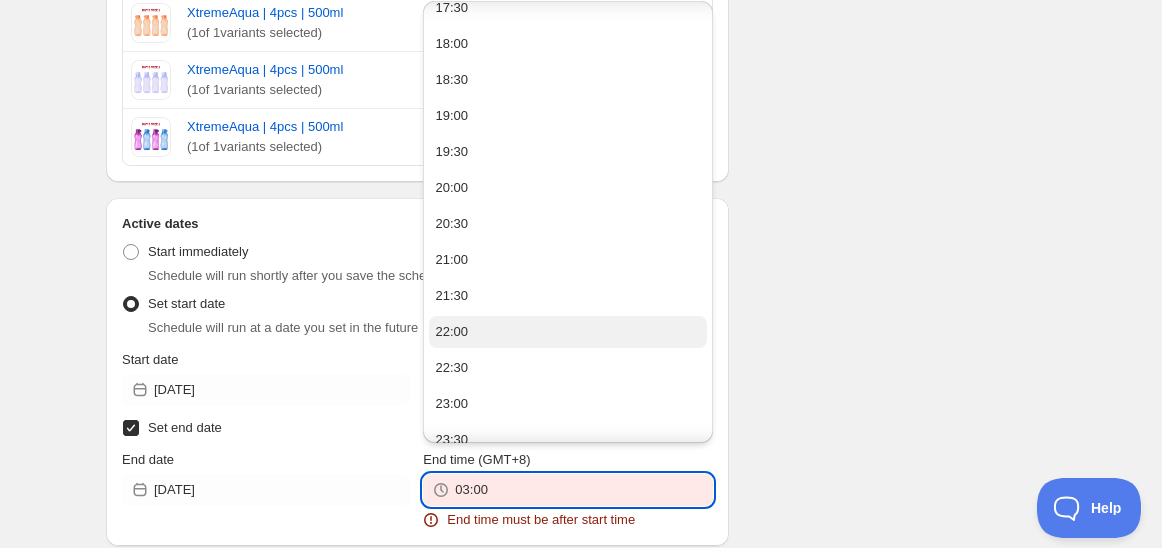 click on "22:00" at bounding box center (567, 332) 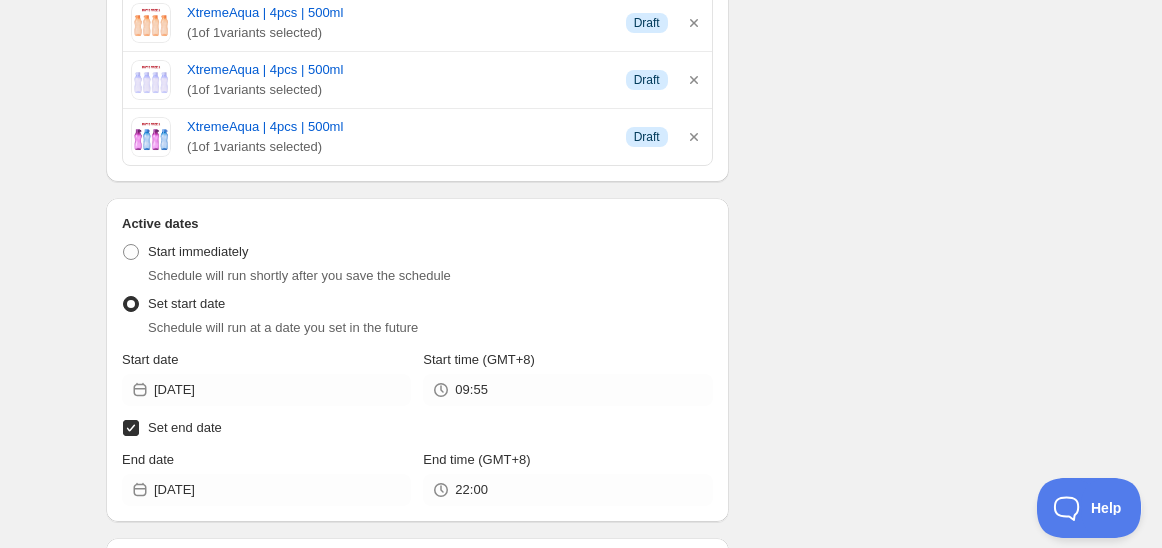 click on "Schedule name Schedule for C7Hi25 Your customers won't see this Action Action Publish product(s) Products will be published on the start date Unpublish product(s) Products will be unpublished on the start date Product selection Entity type Specific products Specific collections Specific tags Specific vendors Browse Deco Canister | 1pc | 1.5L ( 1  of   1  variants selected) Info Draft Duo Brush ( 1  of   1  variants selected) Info Draft Seal Brush | 4pcs ( 1  of   1  variants selected) Info Draft XtremeAqua | 4pcs | 500ml ( 1  of   1  variants selected) Info Draft XtremeAqua | 4pcs | 500ml ( 1  of   1  variants selected) Info Draft XtremeAqua | 4pcs | 500ml ( 1  of   1  variants selected) Info Draft Active dates Active Date Type Start immediately Schedule will run shortly after you save the schedule Set start date Schedule will run at a date you set in the future Start date [DATE] Start time (GMT+8) 09:55 Set end date End date [DATE] End time (GMT+8) 22:00 Repeating Repeating Ok Cancel Every 1 Days" at bounding box center [573, 282] 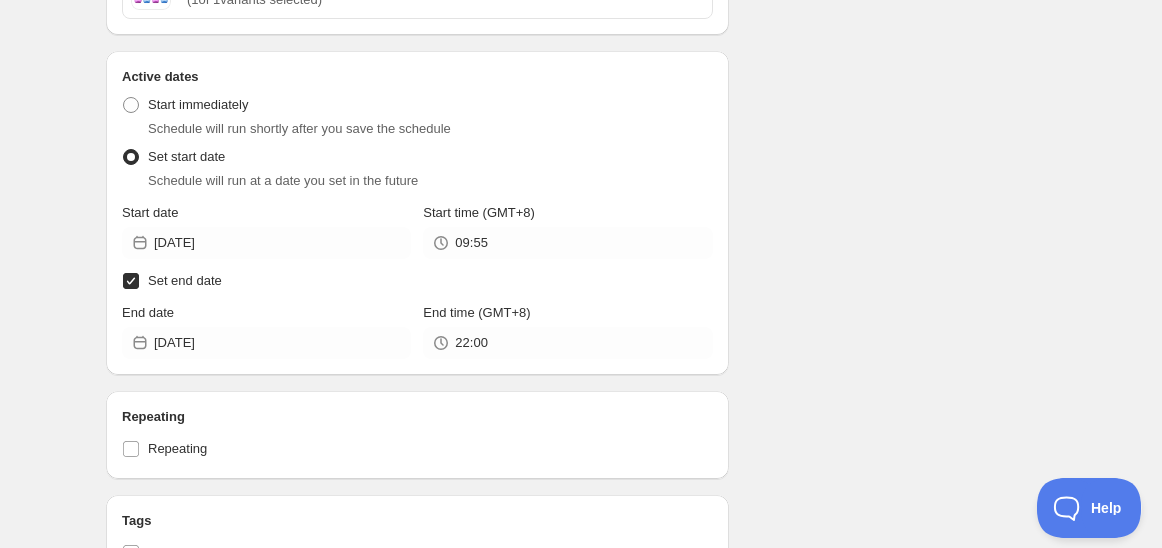 scroll, scrollTop: 1111, scrollLeft: 0, axis: vertical 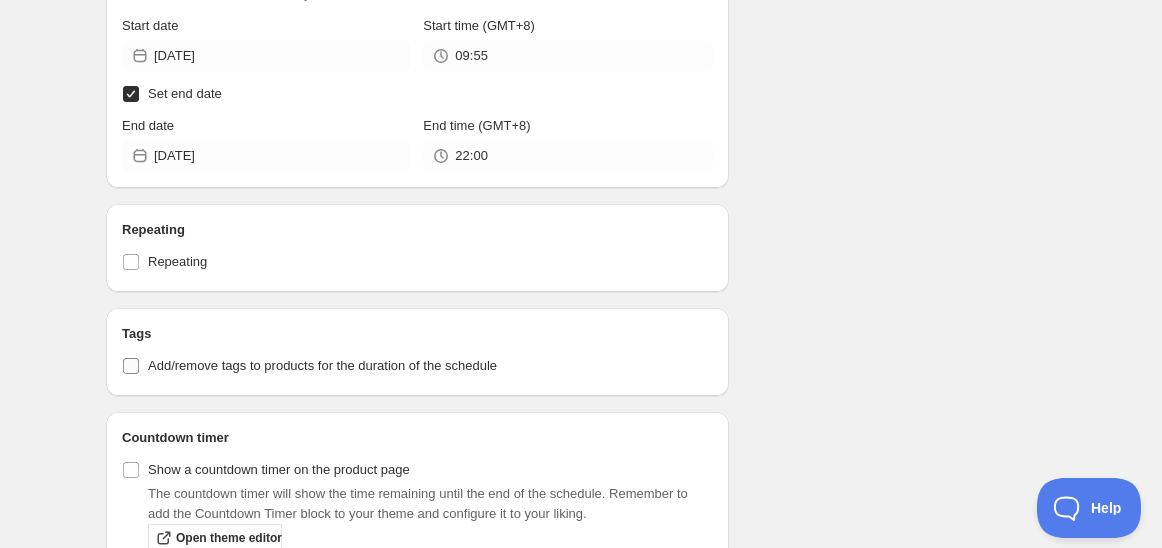 click on "Add/remove tags to products for the duration of the schedule" at bounding box center (322, 365) 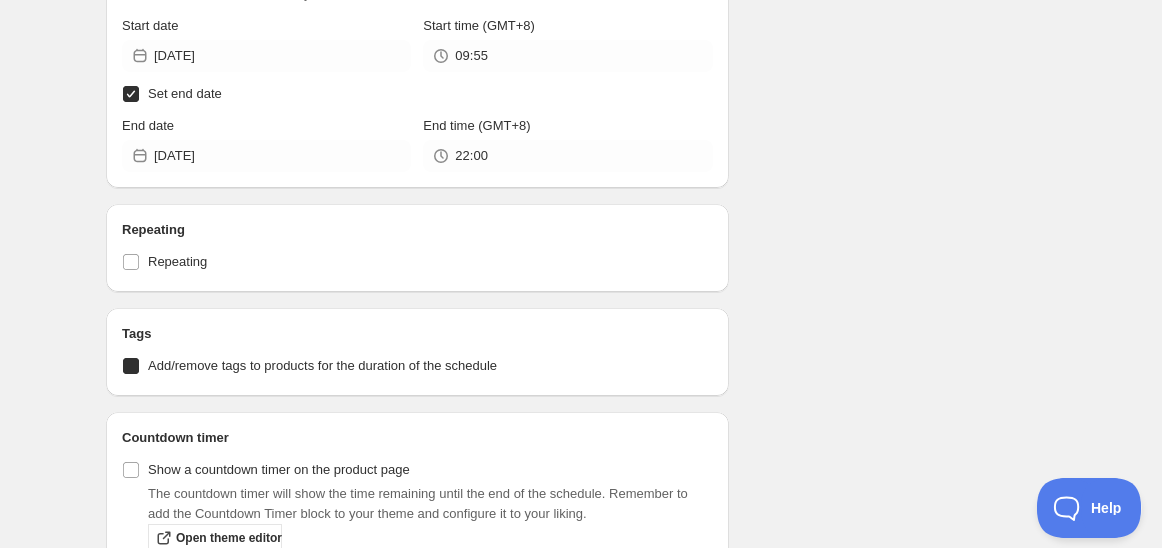 checkbox on "true" 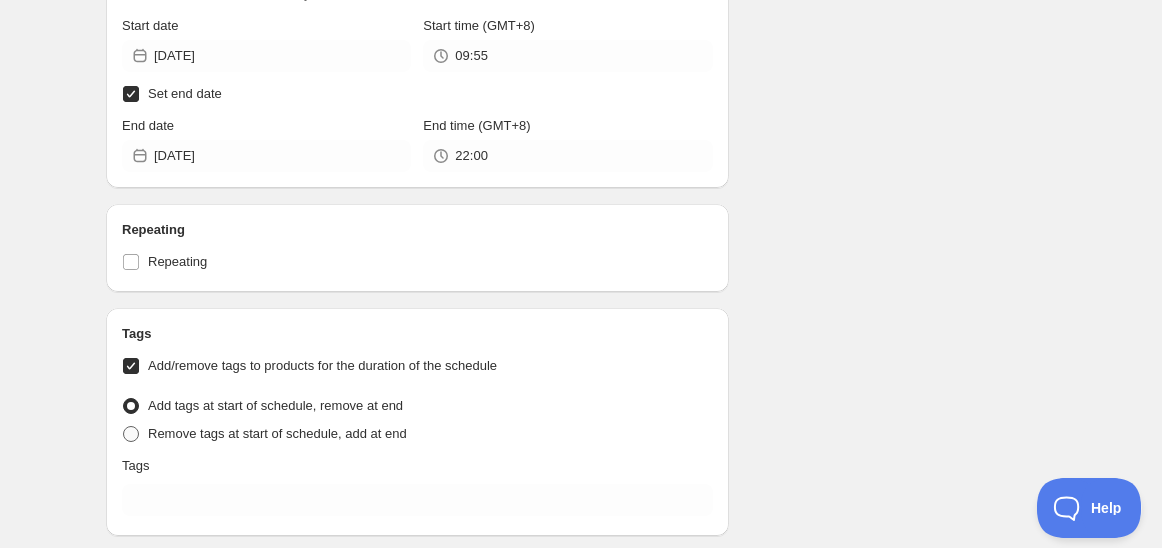 click on "Remove tags at start of schedule, add at end" at bounding box center [277, 433] 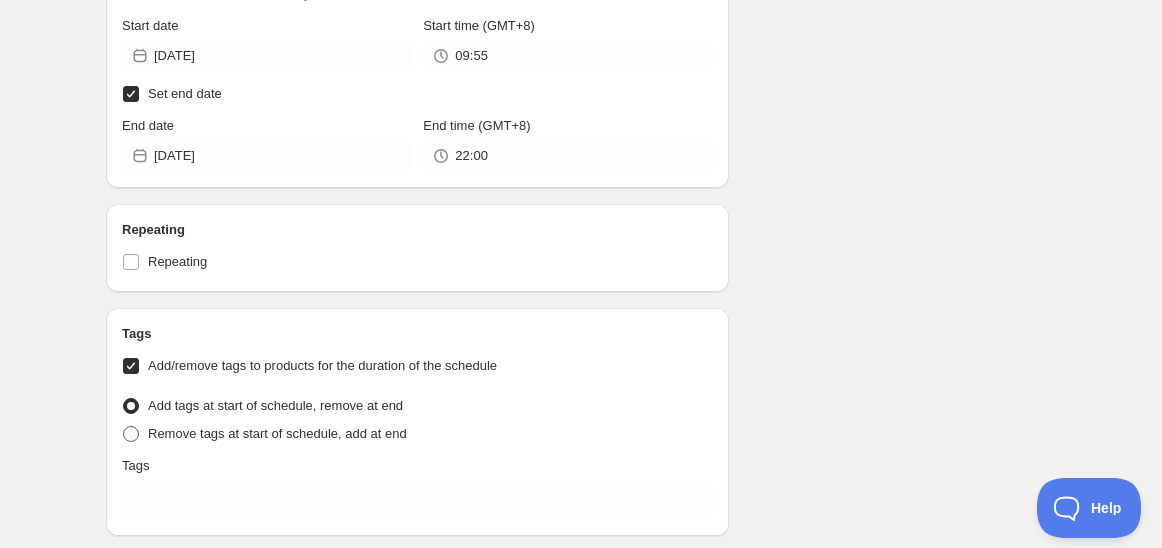 radio on "true" 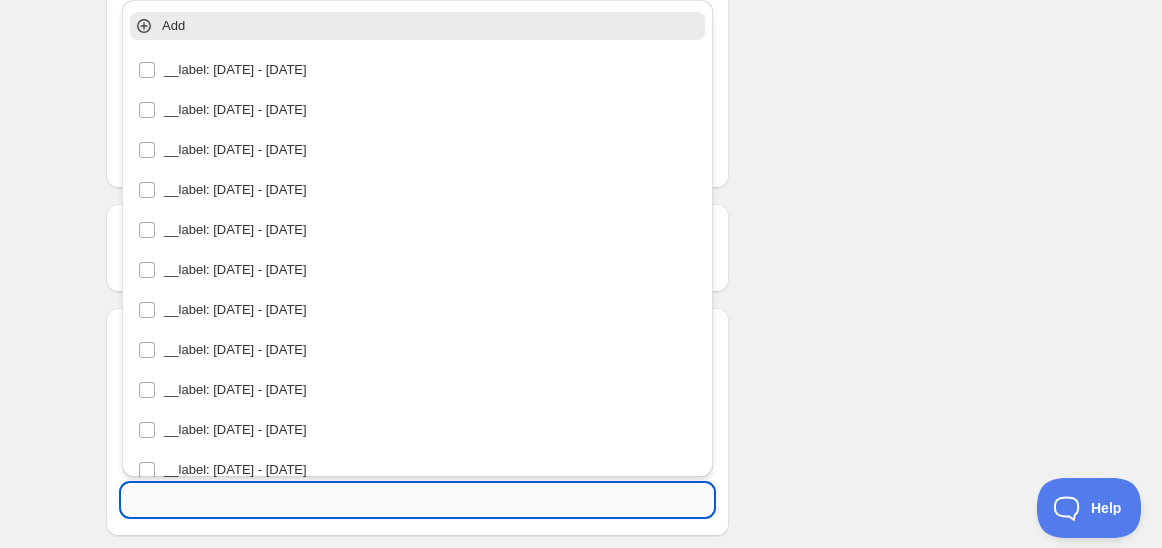 click at bounding box center [417, 500] 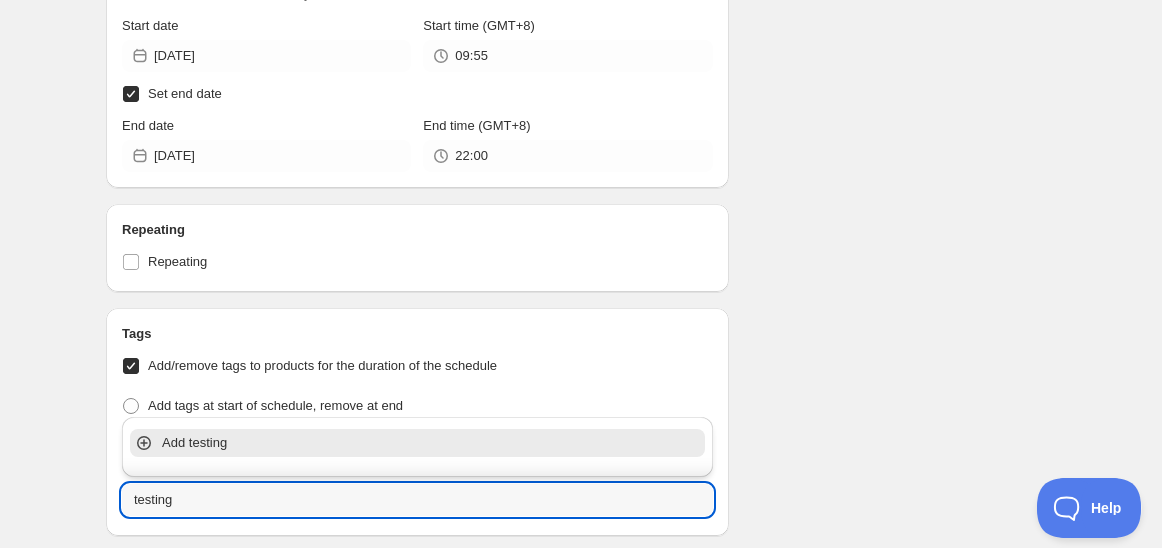 click on "Add testing" at bounding box center [431, 443] 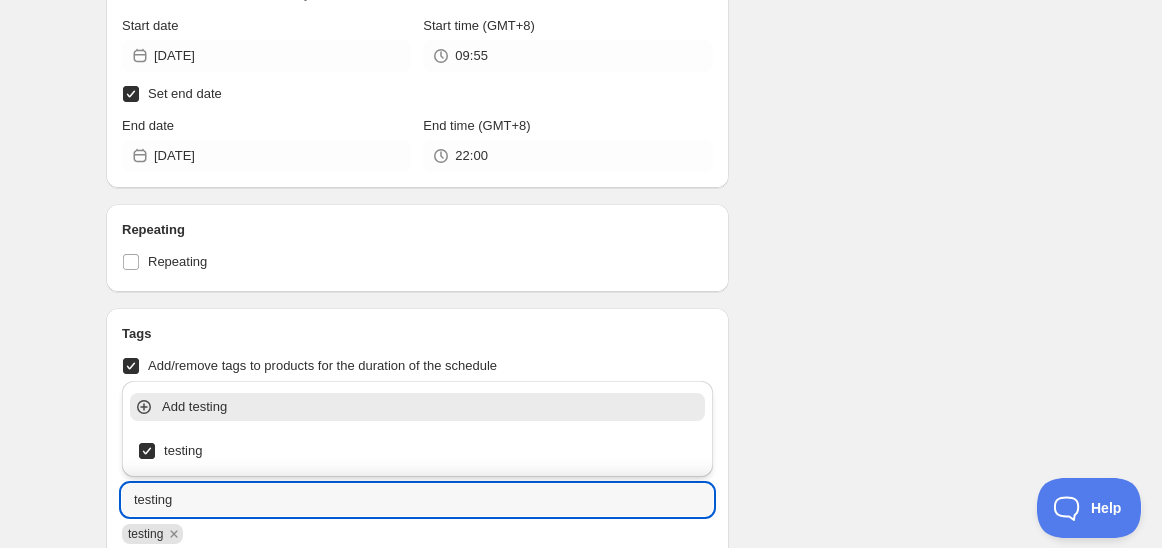type on "testing" 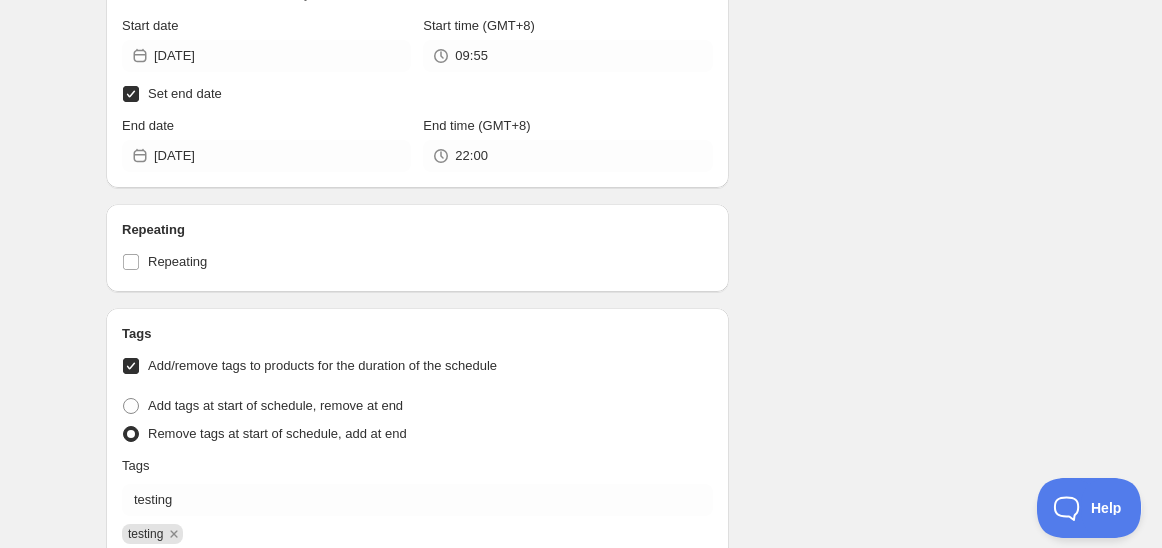 click on "Schedule name Schedule for C7Hi25 Your customers won't see this Action Action Publish product(s) Products will be published on the start date Unpublish product(s) Products will be unpublished on the start date Product selection Entity type Specific products Specific collections Specific tags Specific vendors Browse Deco Canister | 1pc | 1.5L ( 1  of   1  variants selected) Info Draft Duo Brush ( 1  of   1  variants selected) Info Draft Seal Brush | 4pcs ( 1  of   1  variants selected) Info Draft XtremeAqua | 4pcs | 500ml ( 1  of   1  variants selected) Info Draft XtremeAqua | 4pcs | 500ml ( 1  of   1  variants selected) Info Draft XtremeAqua | 4pcs | 500ml ( 1  of   1  variants selected) Info Draft Active dates Active Date Type Start immediately Schedule will run shortly after you save the schedule Set start date Schedule will run at a date you set in the future Start date [DATE] Start time (GMT+8) 09:55 Set end date End date [DATE] End time (GMT+8) 22:00 Repeating Repeating Ok Cancel Every 1 Days" at bounding box center (573, 30) 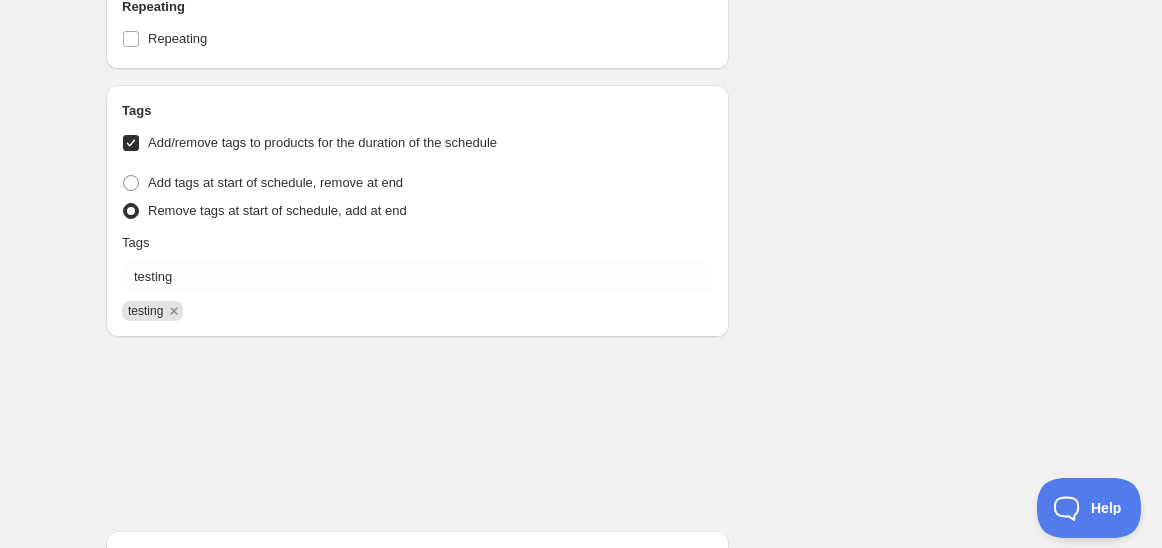 scroll, scrollTop: 1555, scrollLeft: 0, axis: vertical 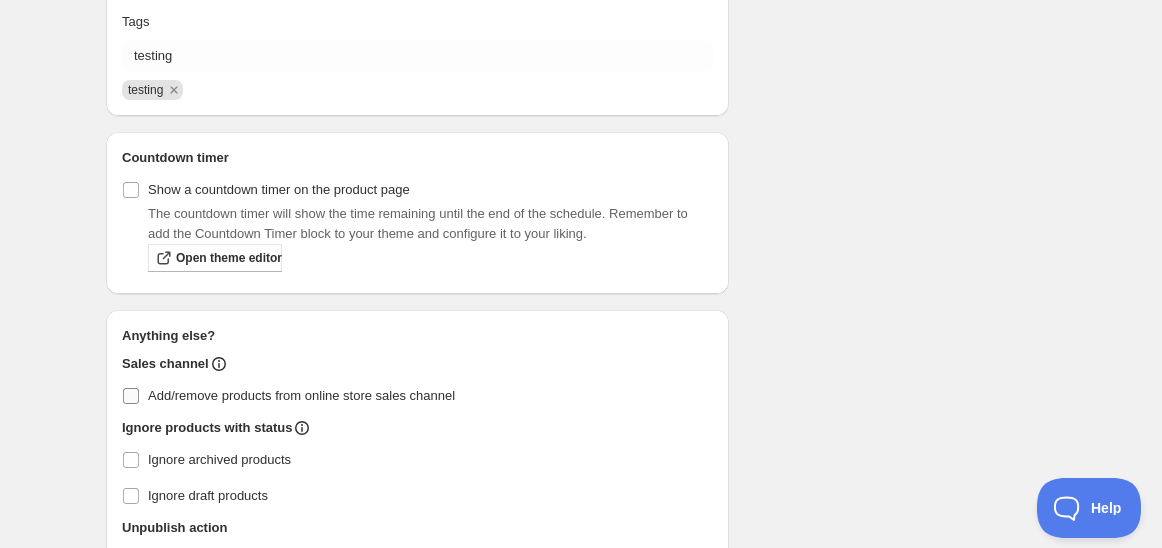 click on "Add/remove products from online store sales channel" at bounding box center (301, 395) 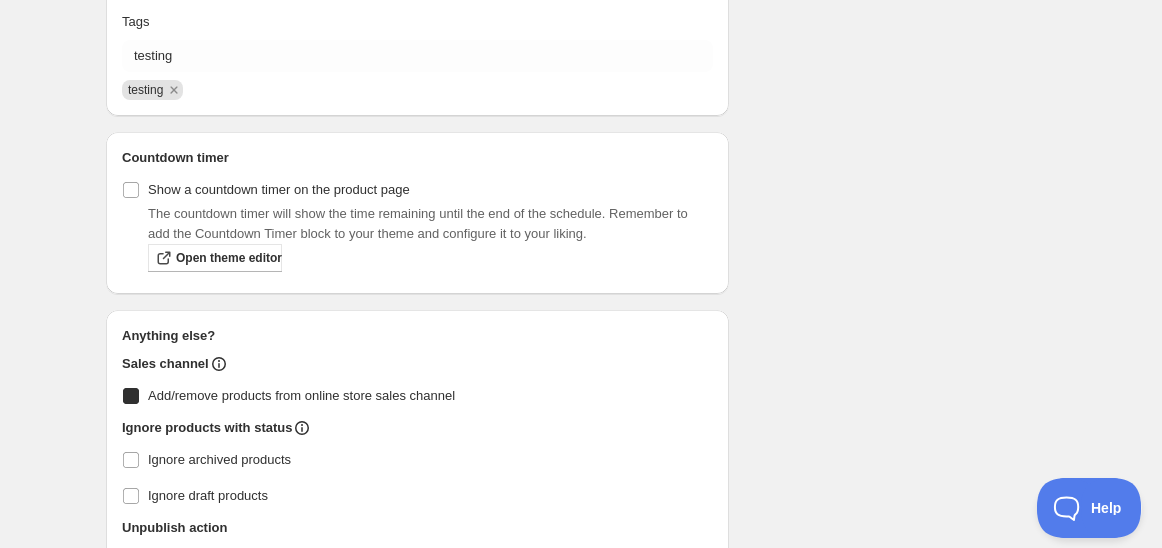 checkbox on "true" 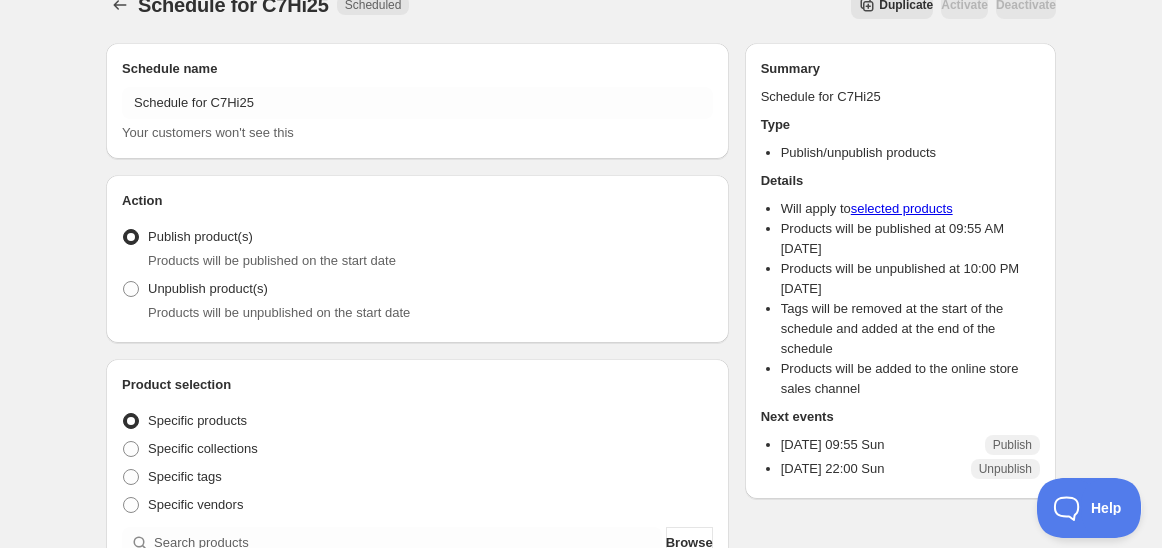 scroll, scrollTop: 0, scrollLeft: 0, axis: both 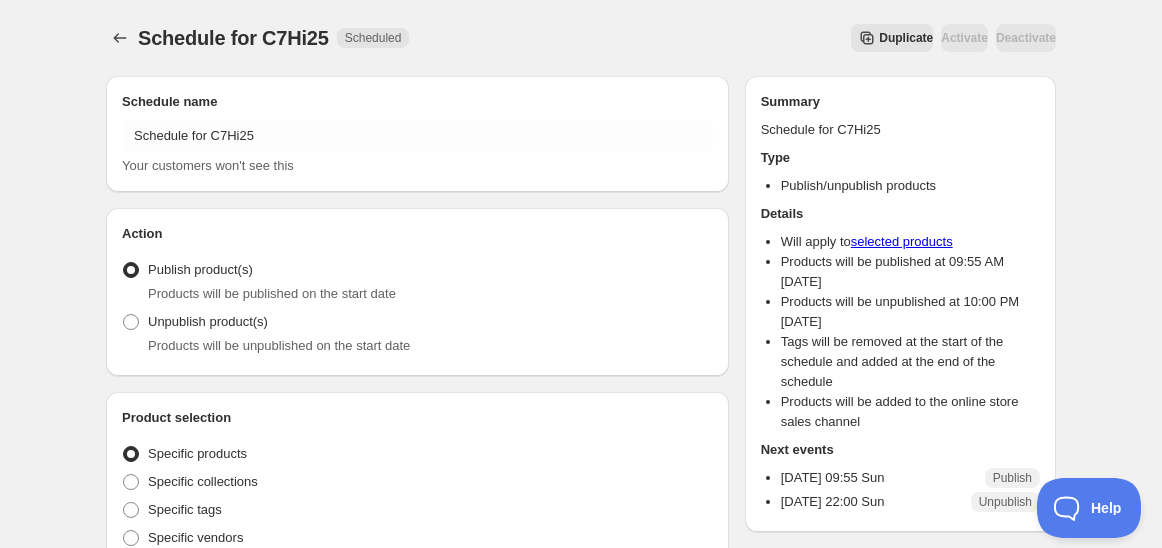 click on "Schedule for C7Hi25 Your customers won't see this" at bounding box center [417, 148] 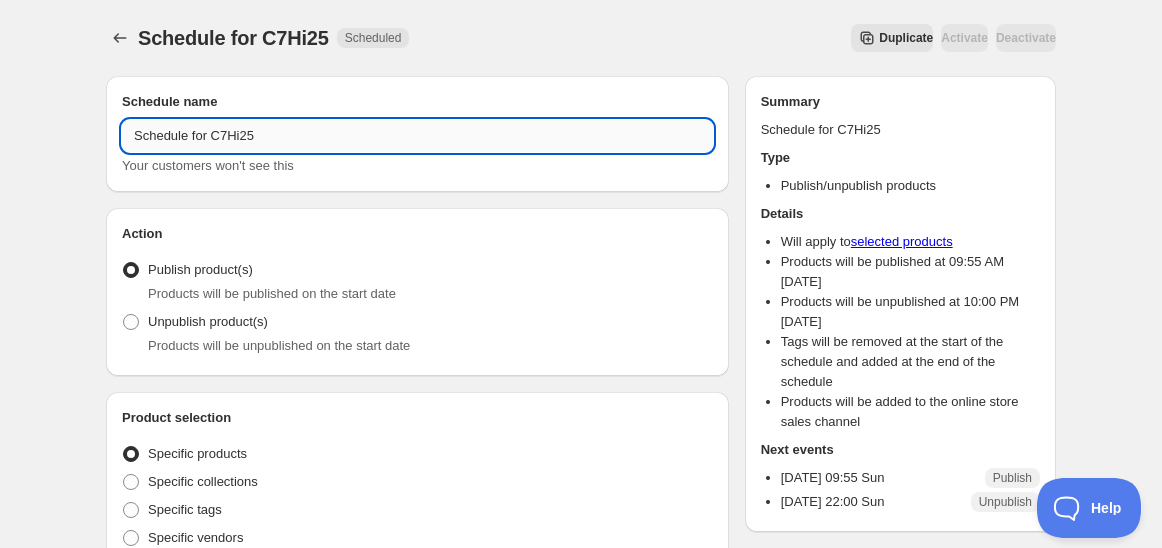 click on "Schedule for C7Hi25" at bounding box center (417, 136) 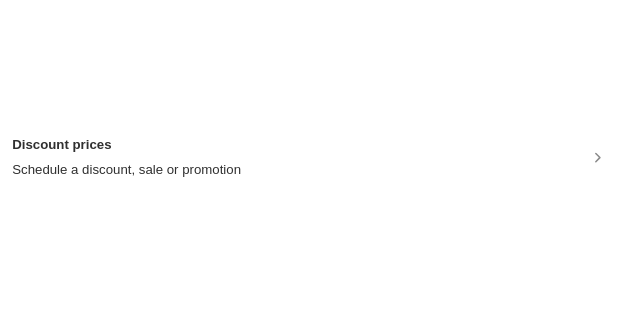 scroll, scrollTop: 0, scrollLeft: 0, axis: both 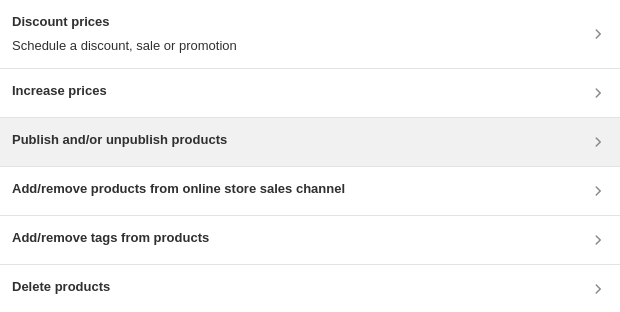 click on "Publish and/or unpublish products" at bounding box center (119, 142) 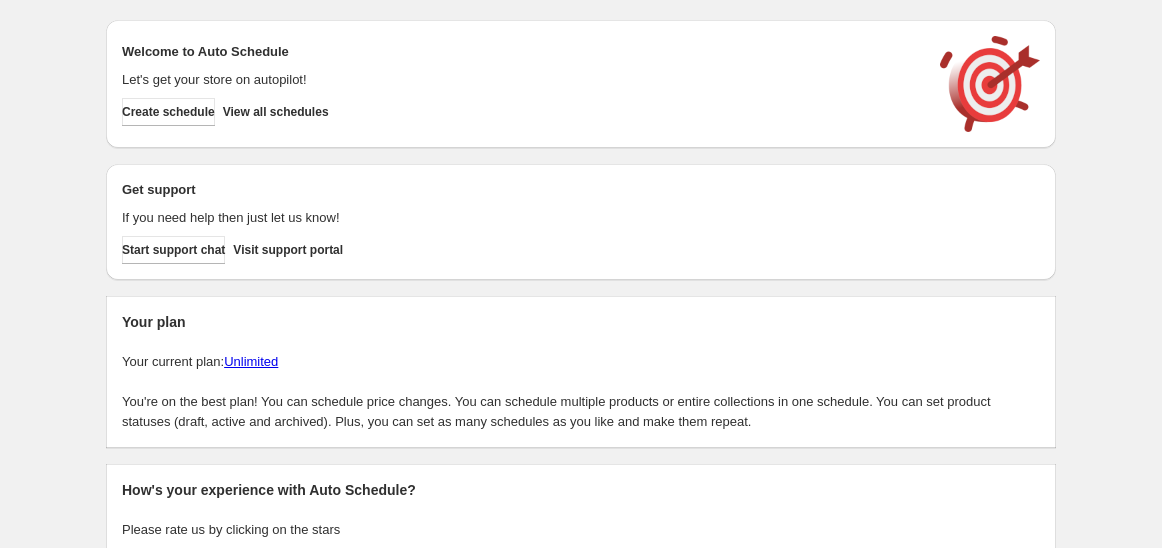 scroll, scrollTop: 0, scrollLeft: 0, axis: both 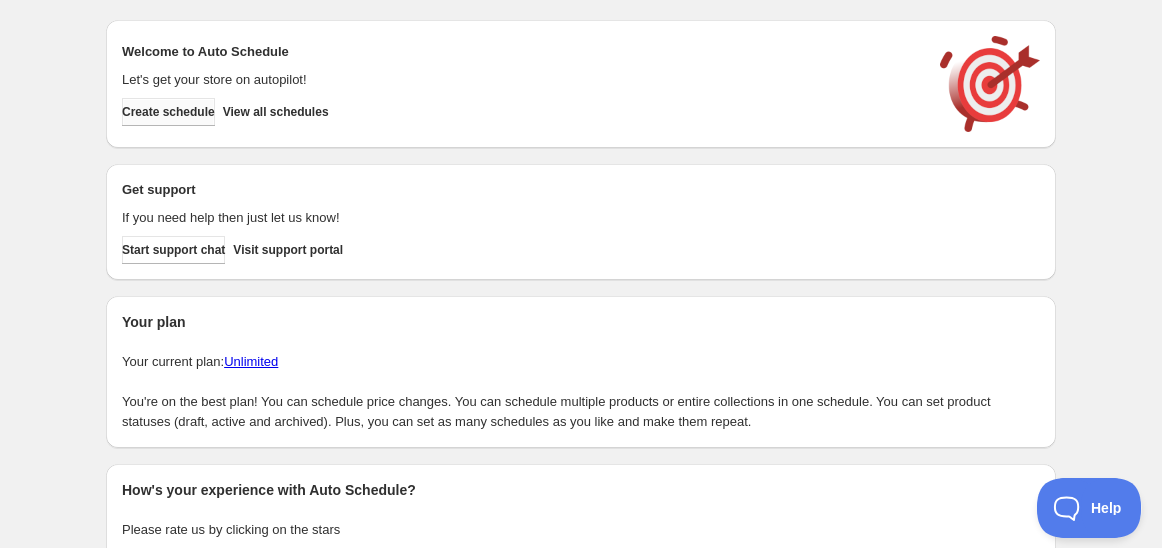 click on "Create schedule" at bounding box center (168, 112) 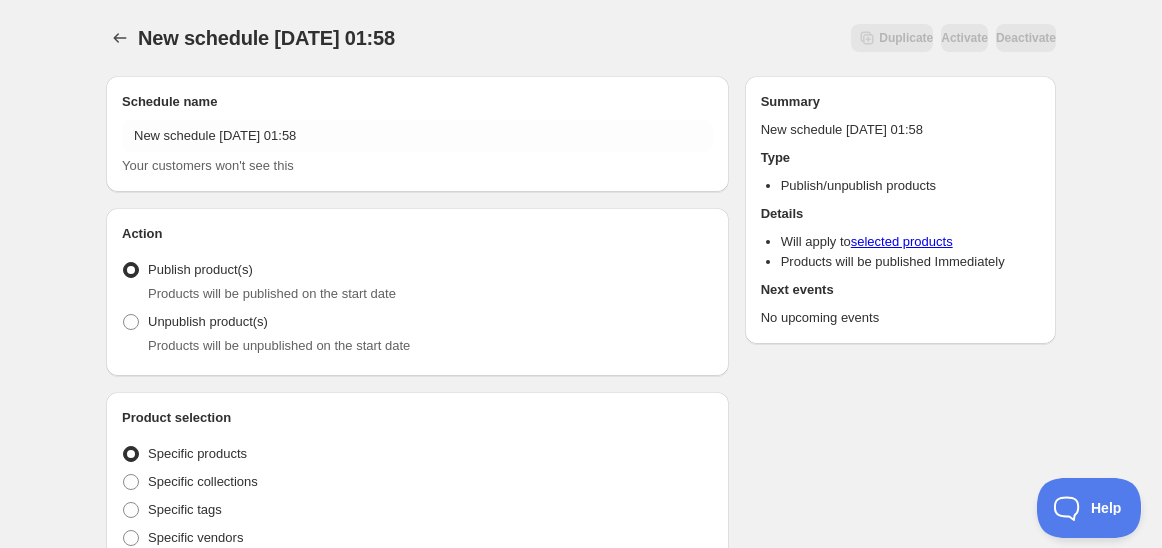 click on "Schedule name New schedule [DATE] 01:58 Your customers won't see this" at bounding box center [417, 134] 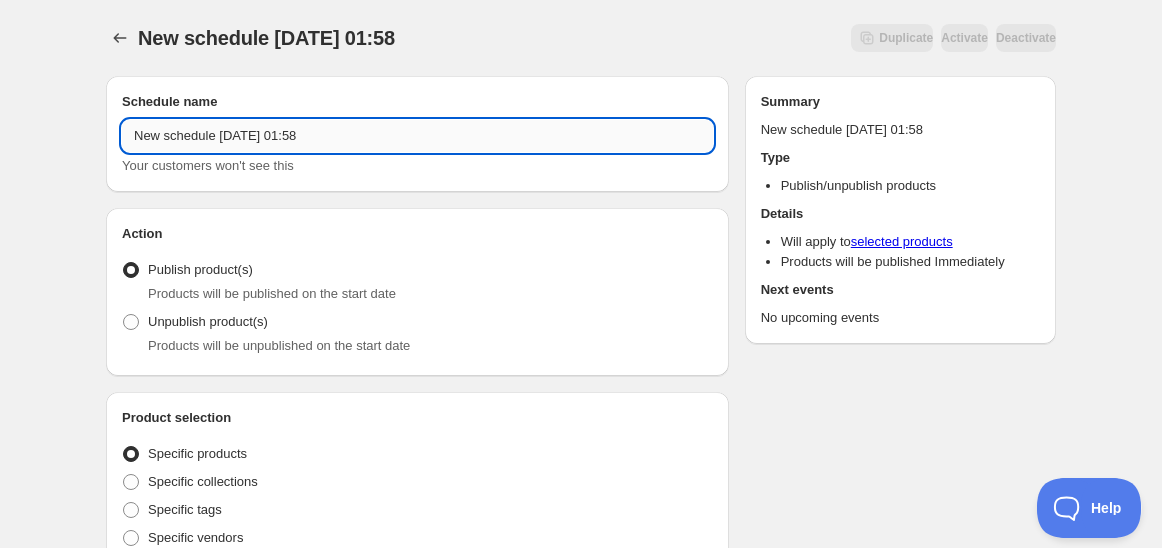 click on "New schedule Jul 06 2025 01:58" at bounding box center [417, 136] 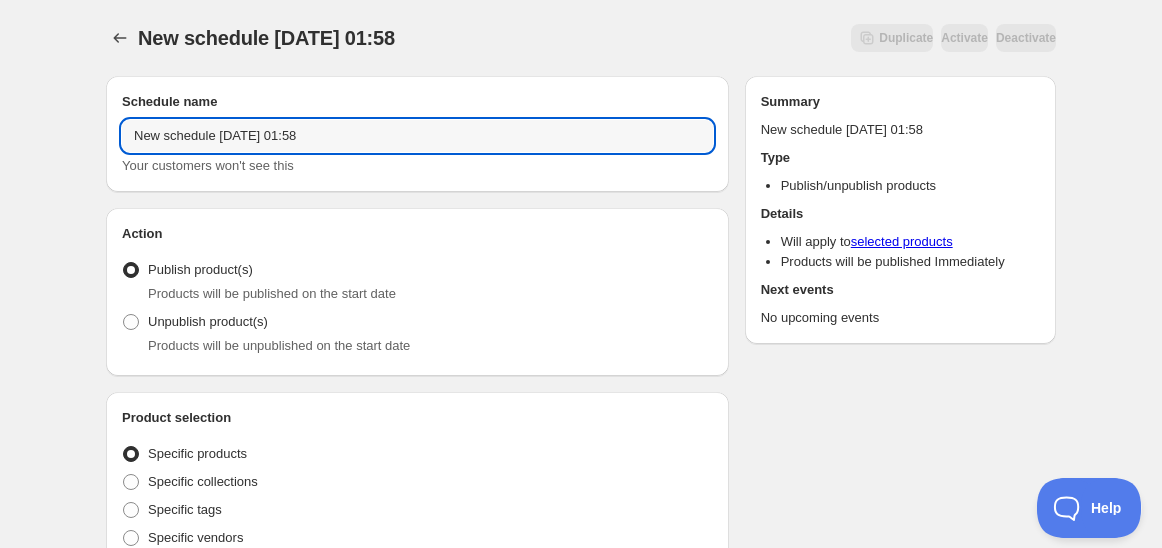 paste on "Schedule for C7Hi25" 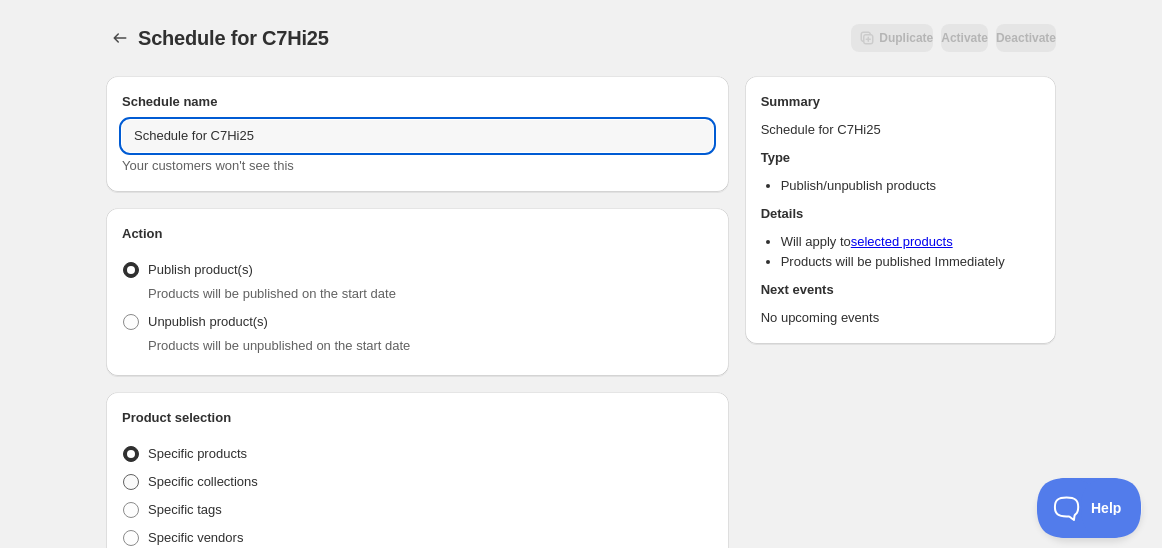 scroll, scrollTop: 222, scrollLeft: 0, axis: vertical 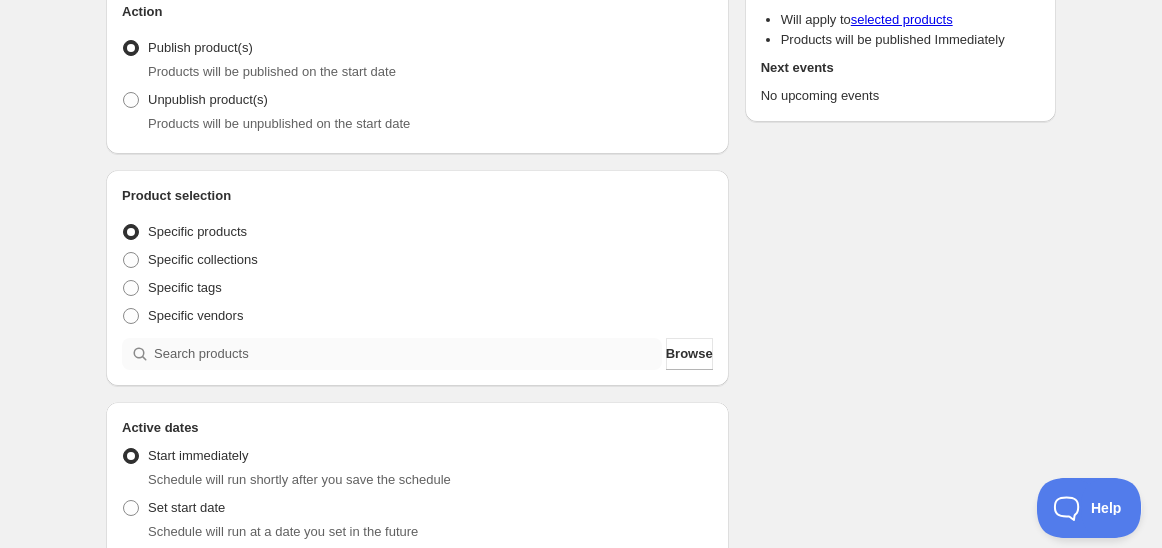 type on "Schedule for C7Hi25" 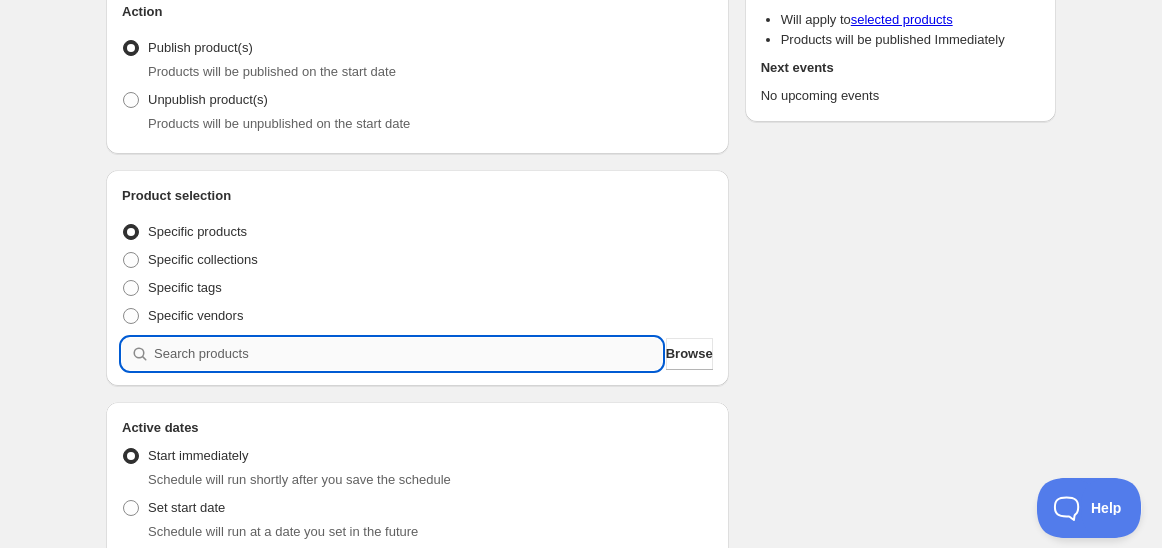 click at bounding box center [408, 354] 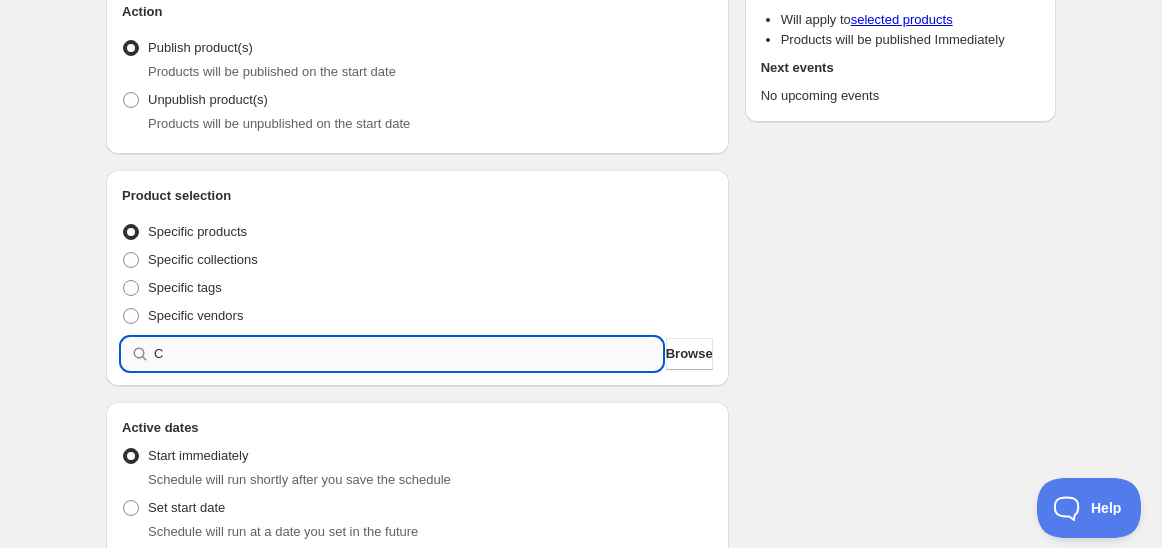 type 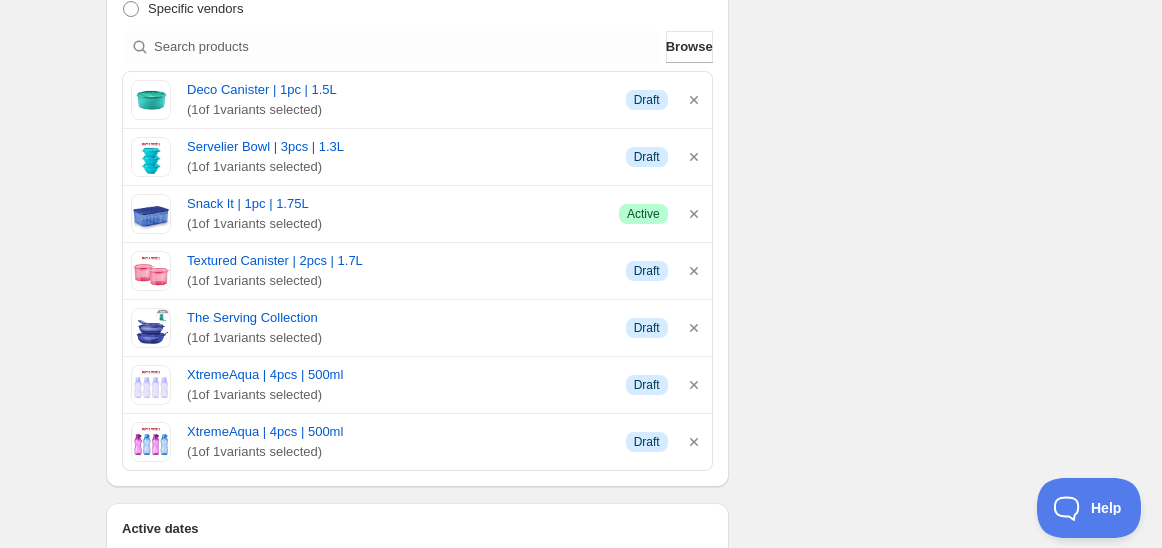 scroll, scrollTop: 888, scrollLeft: 0, axis: vertical 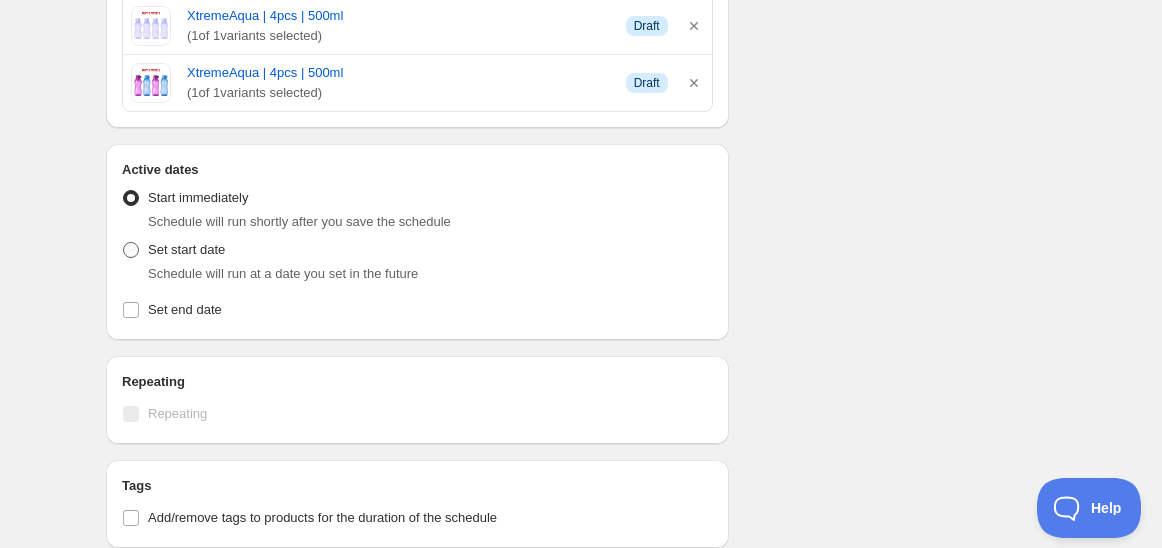 click on "Set start date" at bounding box center (186, 249) 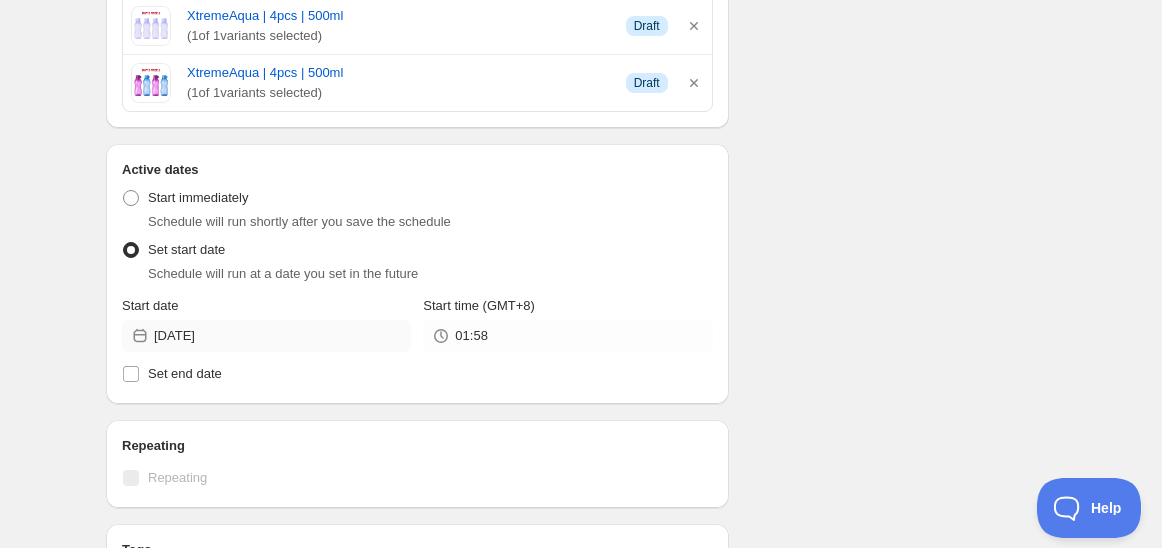 click on "Start date [DATE]" at bounding box center (266, 324) 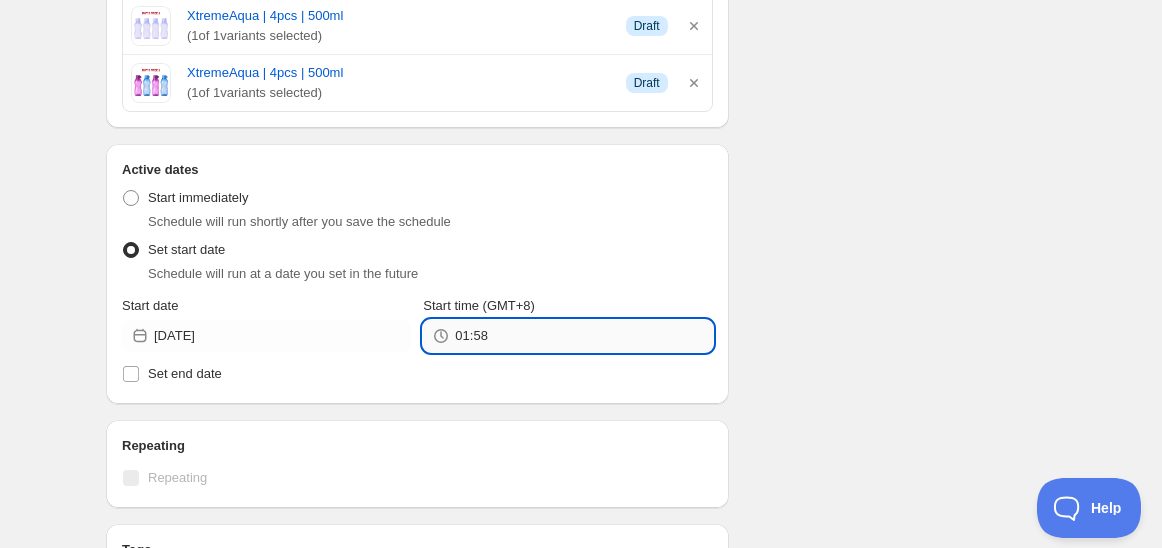 click on "01:58" at bounding box center (583, 336) 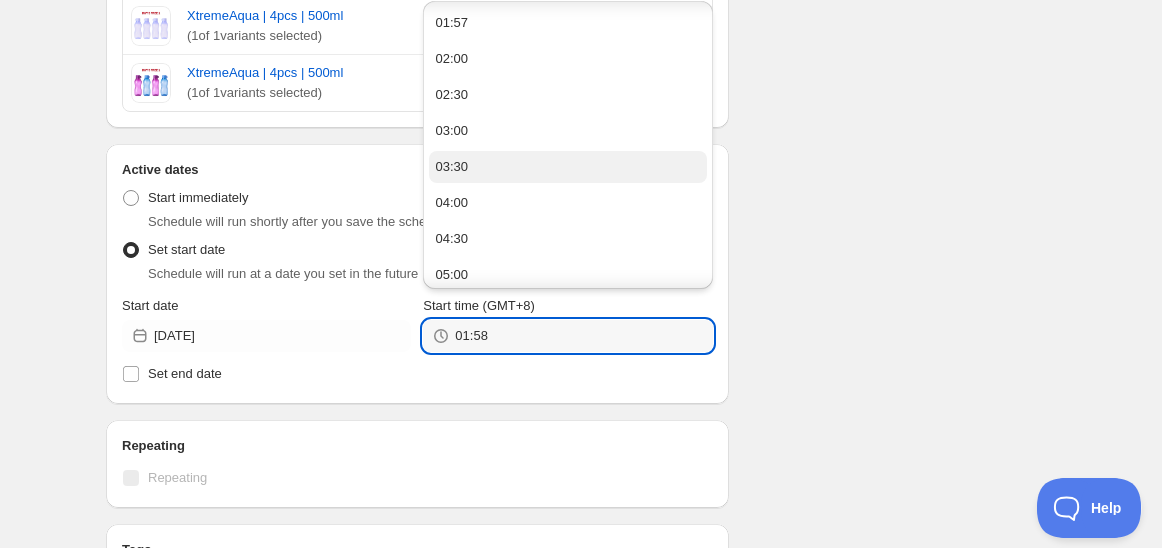 scroll, scrollTop: 444, scrollLeft: 0, axis: vertical 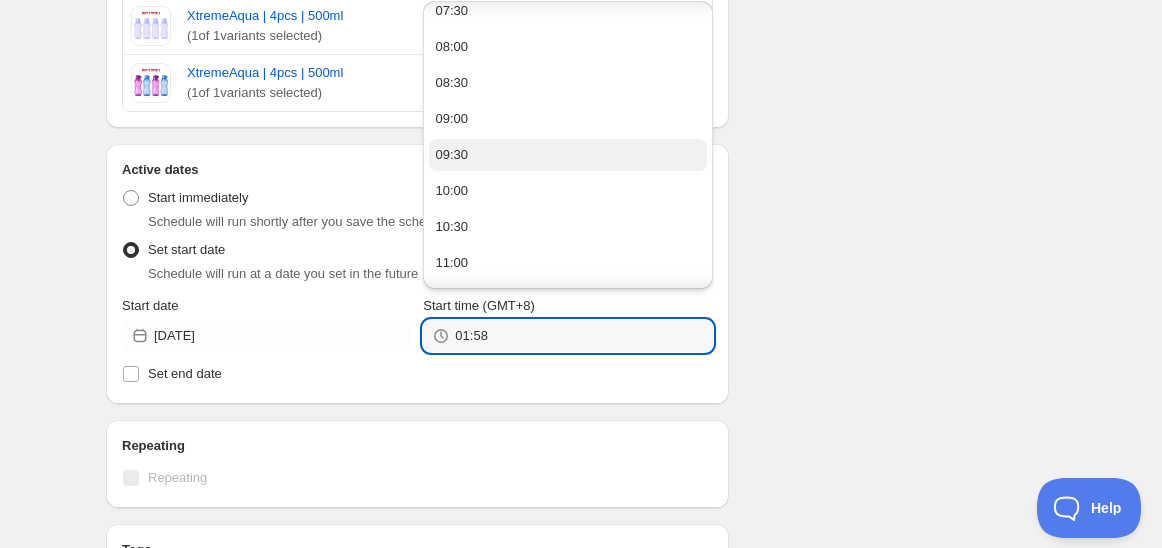 click on "09:30" at bounding box center [567, 155] 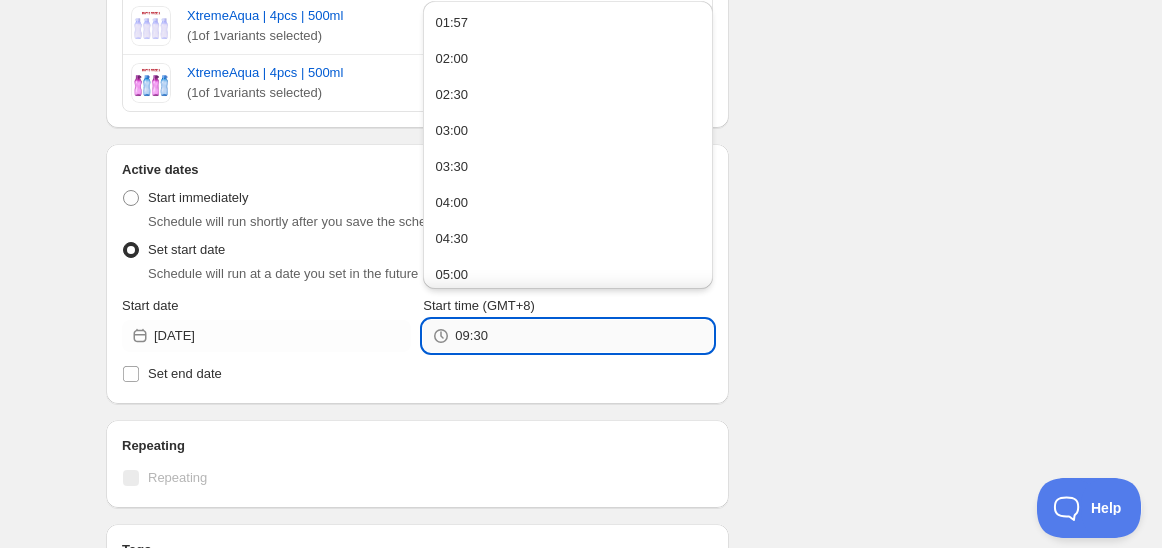 drag, startPoint x: 469, startPoint y: 331, endPoint x: 486, endPoint y: 340, distance: 19.235384 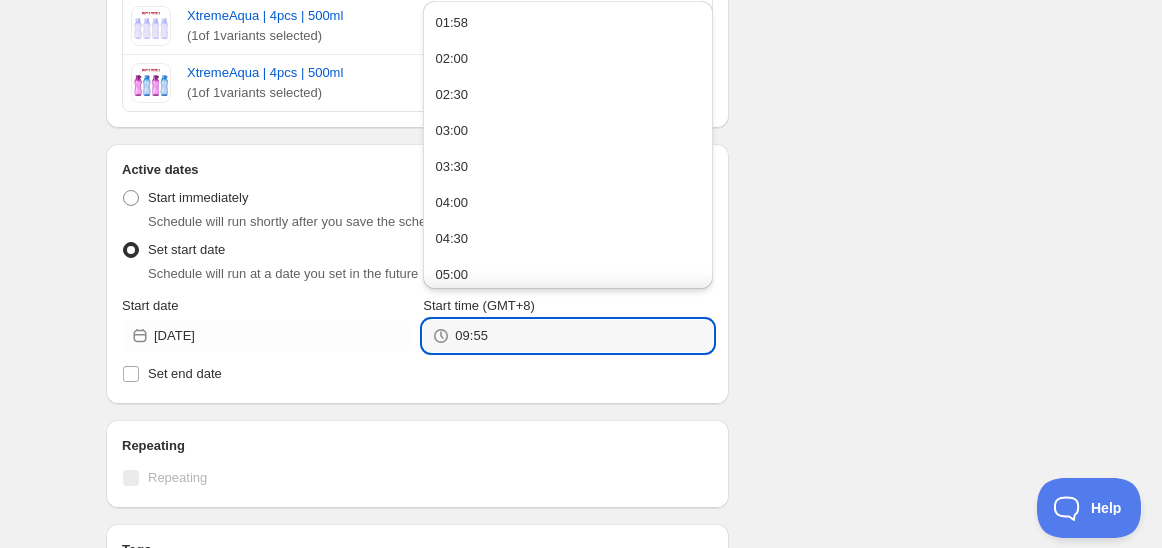 type on "09:55" 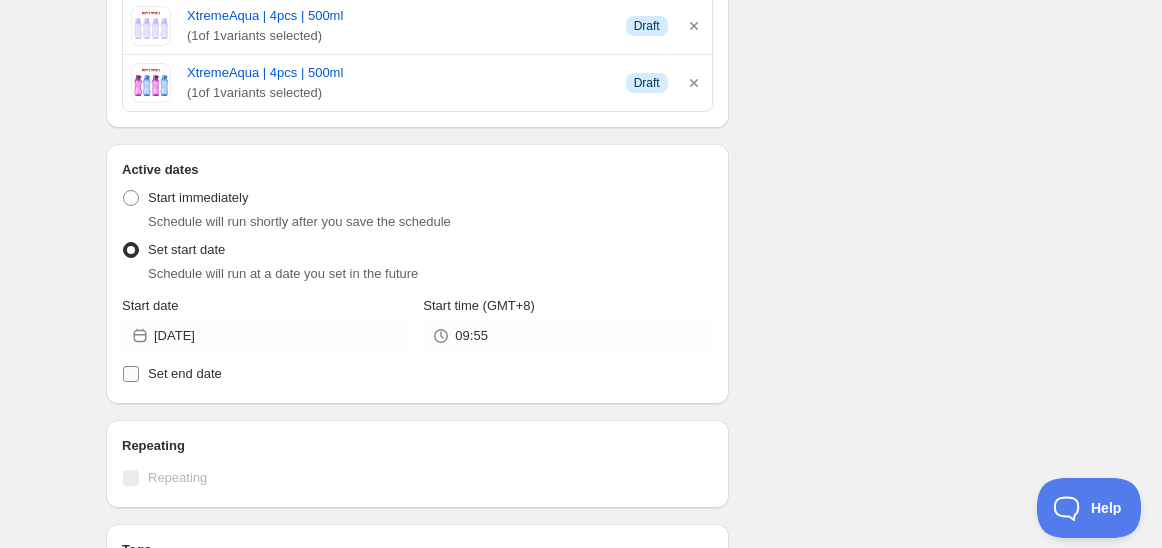 click on "Set end date" at bounding box center (185, 373) 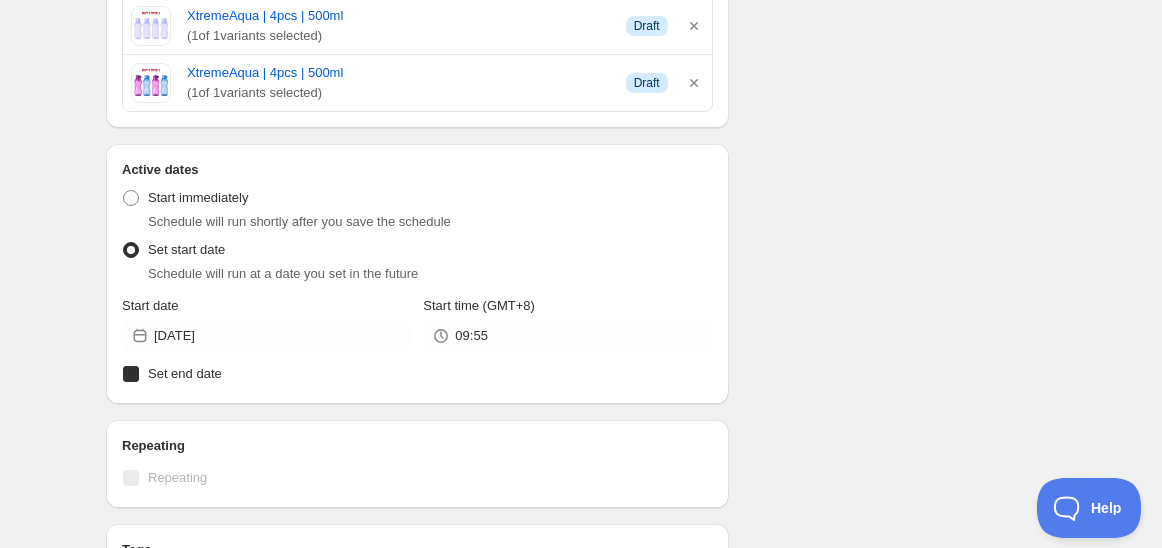 checkbox on "true" 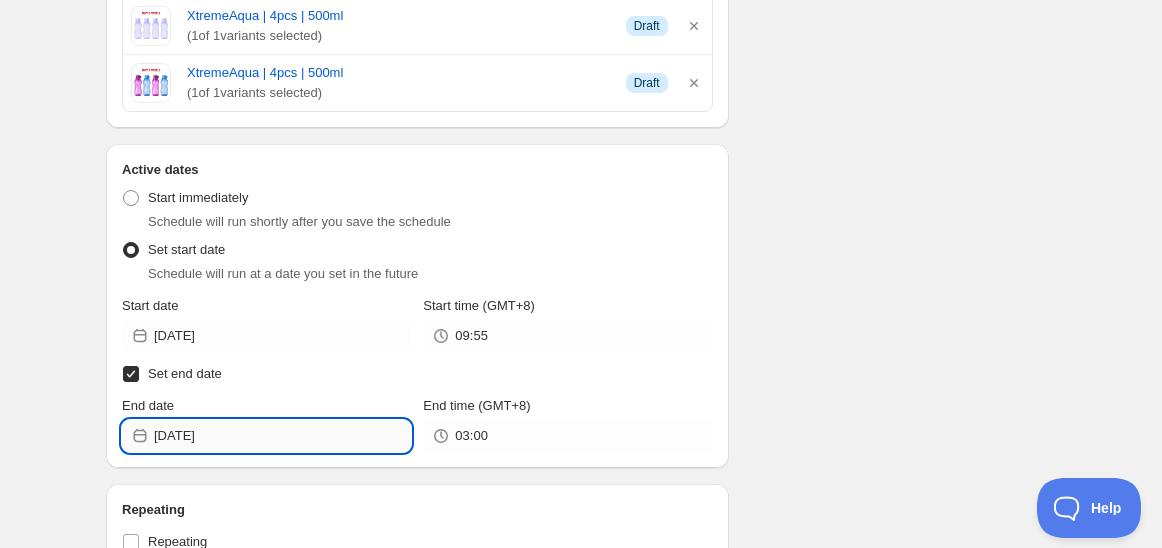 click on "[DATE]" at bounding box center [282, 436] 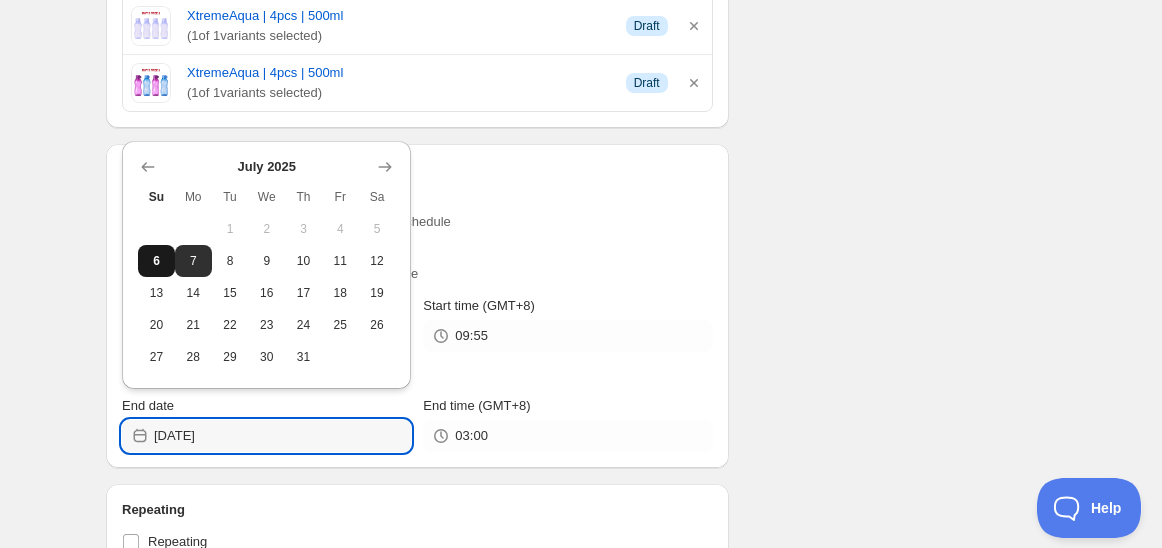 click on "6" at bounding box center [156, 261] 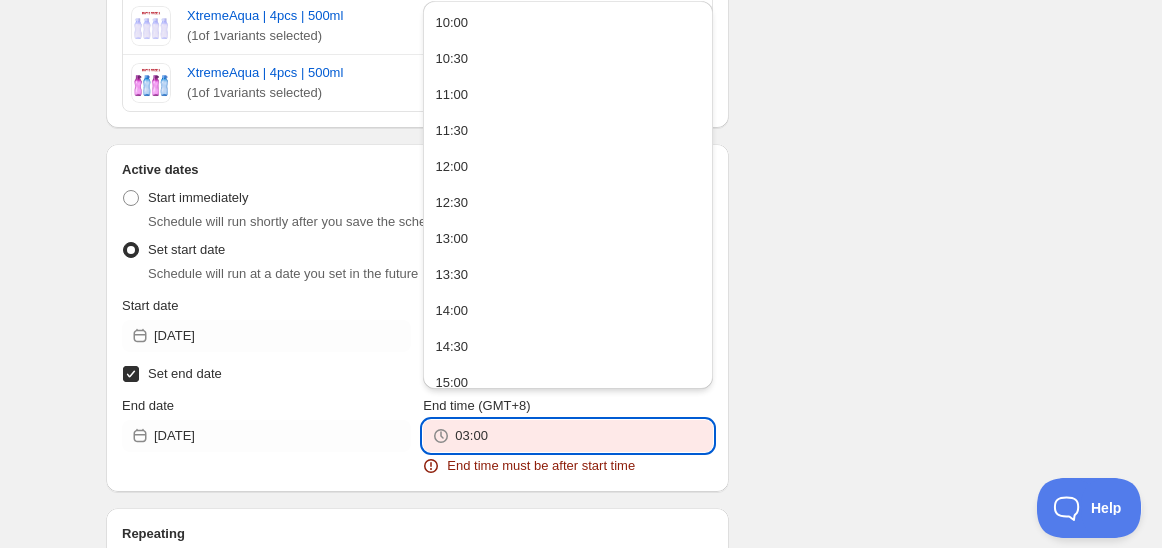 click on "03:00" at bounding box center (583, 436) 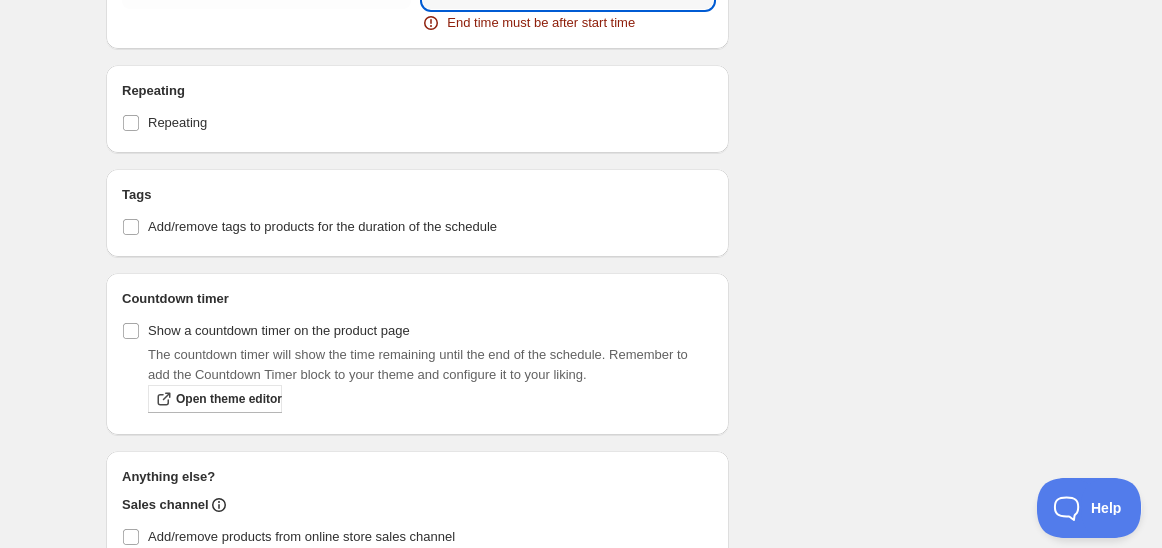 scroll, scrollTop: 1111, scrollLeft: 0, axis: vertical 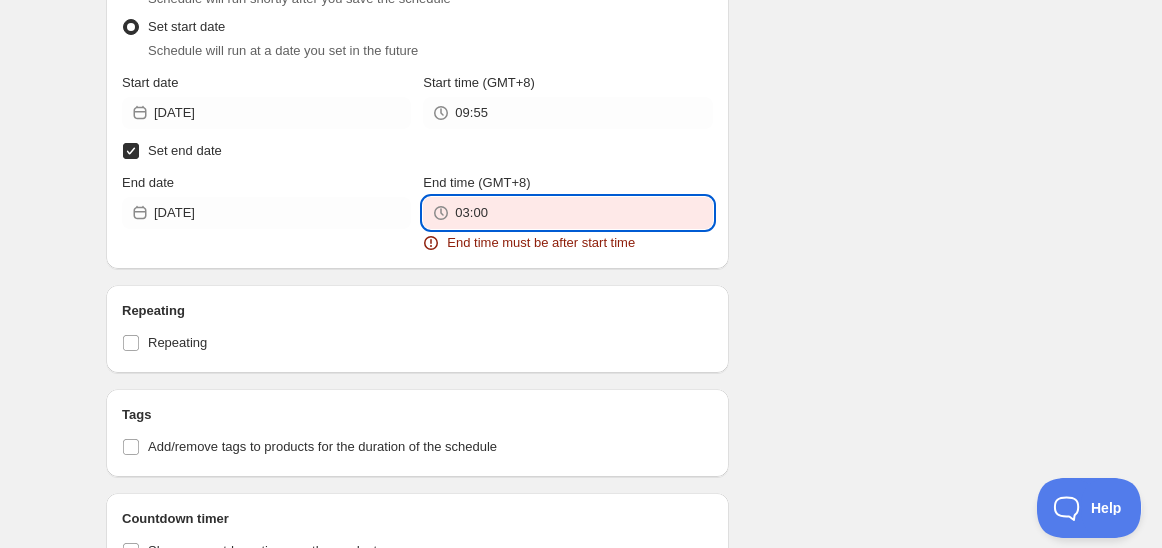 click on "End time (GMT+8) 03:00 End time must be after start time" at bounding box center (567, 213) 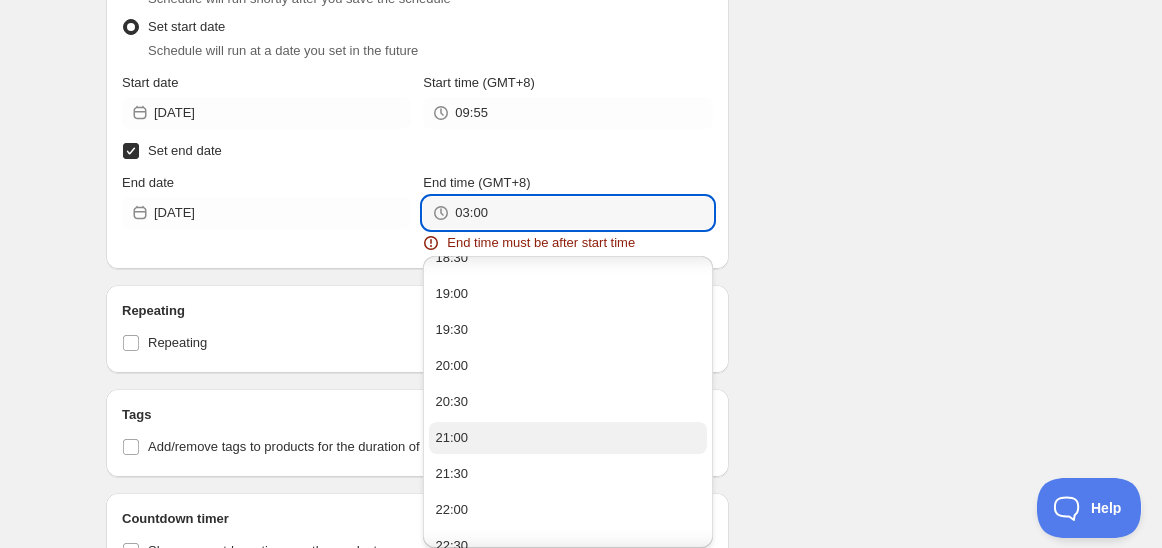 scroll, scrollTop: 666, scrollLeft: 0, axis: vertical 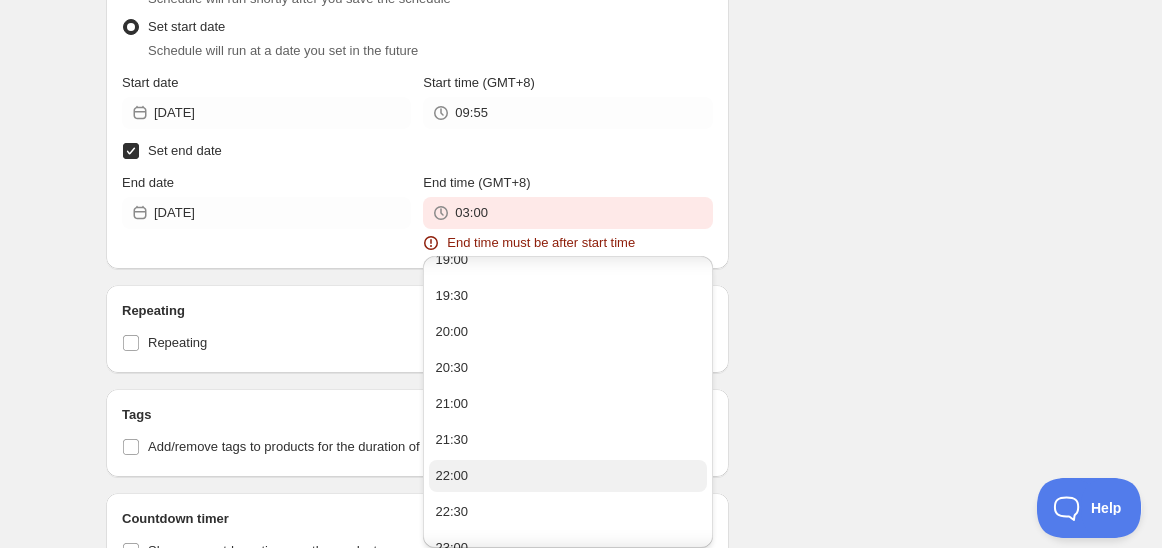 click on "22:00" at bounding box center (567, 476) 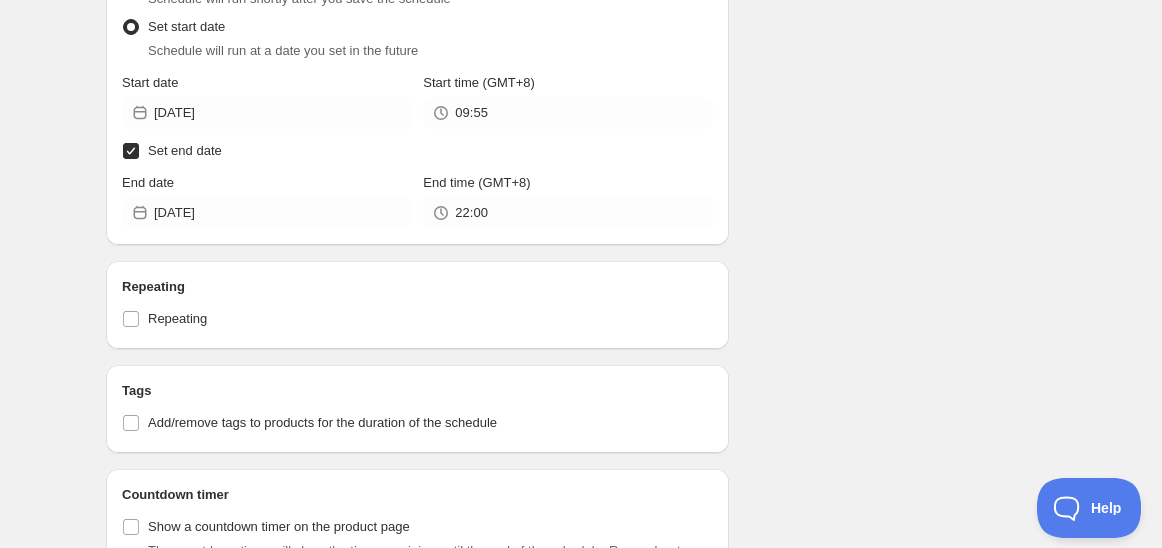 click on "Schedule name Schedule for C7Hi25 Your customers won't see this Action Action Publish product(s) Products will be published on the start date Unpublish product(s) Products will be unpublished on the start date Product selection Entity type Specific products Specific collections Specific tags Specific vendors Browse Deco Canister | 1pc | 1.5L ( 1  of   1  variants selected) Info Draft Servelier Bowl | 3pcs | 1.3L ( 1  of   1  variants selected) Info Draft Snack It | 1pc | 1.75L ( 1  of   1  variants selected) Success Active Textured Canister | 2pcs | 1.7L ( 1  of   1  variants selected) Info Draft The Serving Collection ( 1  of   1  variants selected) Info Draft XtremeAqua | 4pcs | 500ml ( 1  of   1  variants selected) Info Draft XtremeAqua | 4pcs | 500ml ( 1  of   1  variants selected) Info Draft Active dates Active Date Type Start immediately Schedule will run shortly after you save the schedule Set start date Schedule will run at a date you set in the future Start date 2025-07-06 Start time (GMT+8) 09:55 Ok" at bounding box center (573, -23) 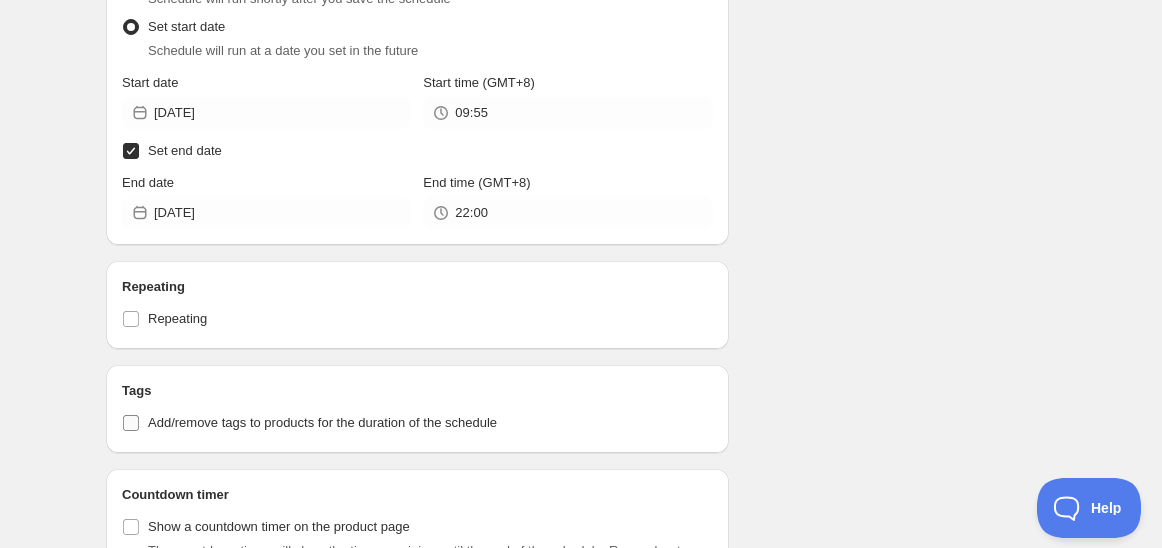 click on "Add/remove tags to products for the duration of the schedule" at bounding box center [322, 422] 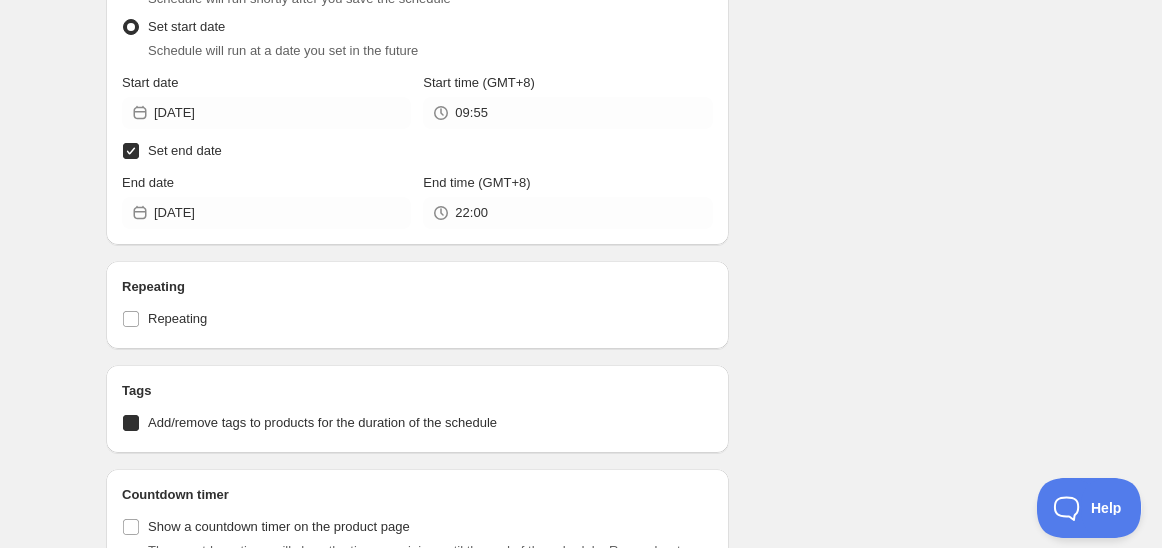checkbox on "true" 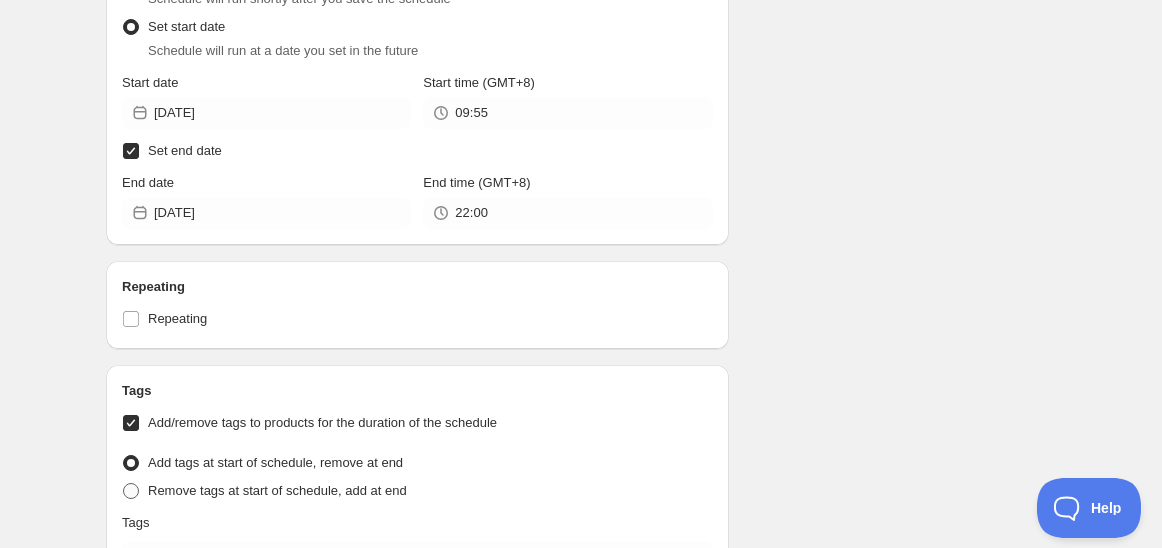 click on "Remove tags at start of schedule, add at end" at bounding box center (277, 490) 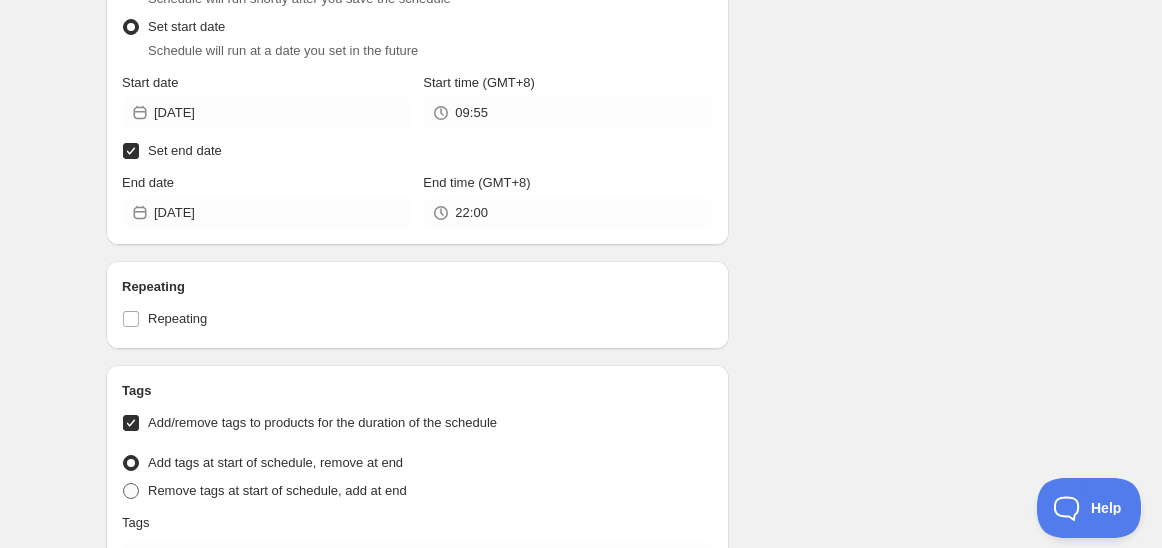 radio on "true" 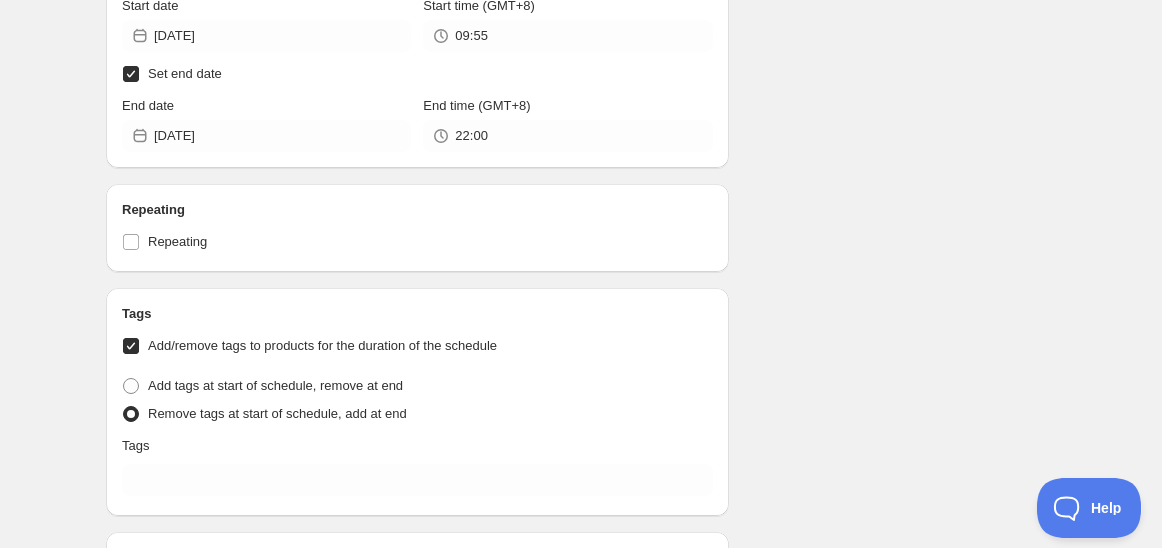 scroll, scrollTop: 1222, scrollLeft: 0, axis: vertical 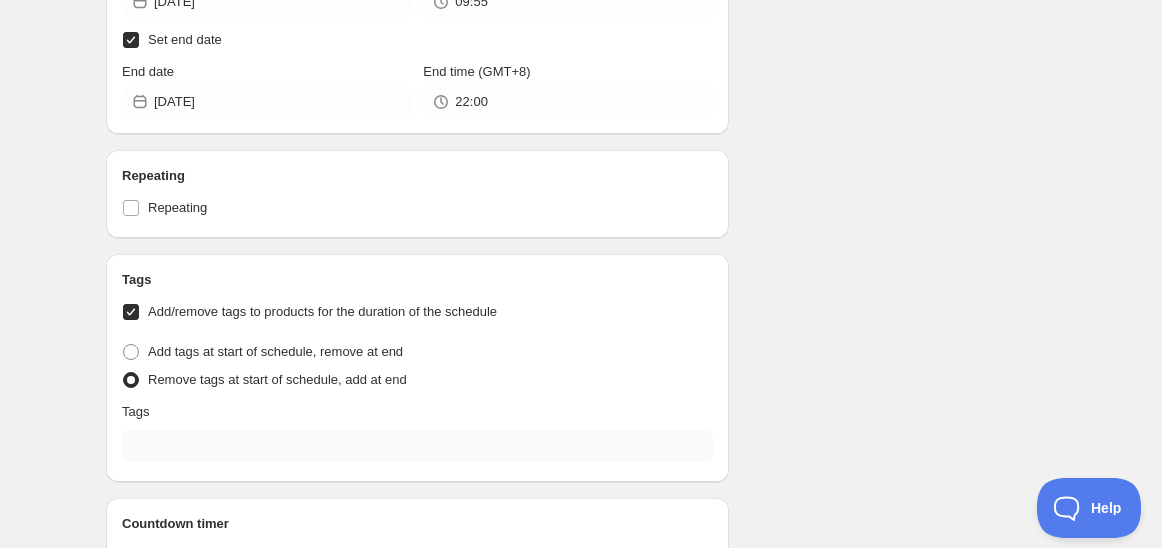 click on "Tags Add/remove tags to products for the duration of the schedule Tag type Add tags at start of schedule, remove at end Remove tags at start of schedule, add at end Tags" at bounding box center (417, 368) 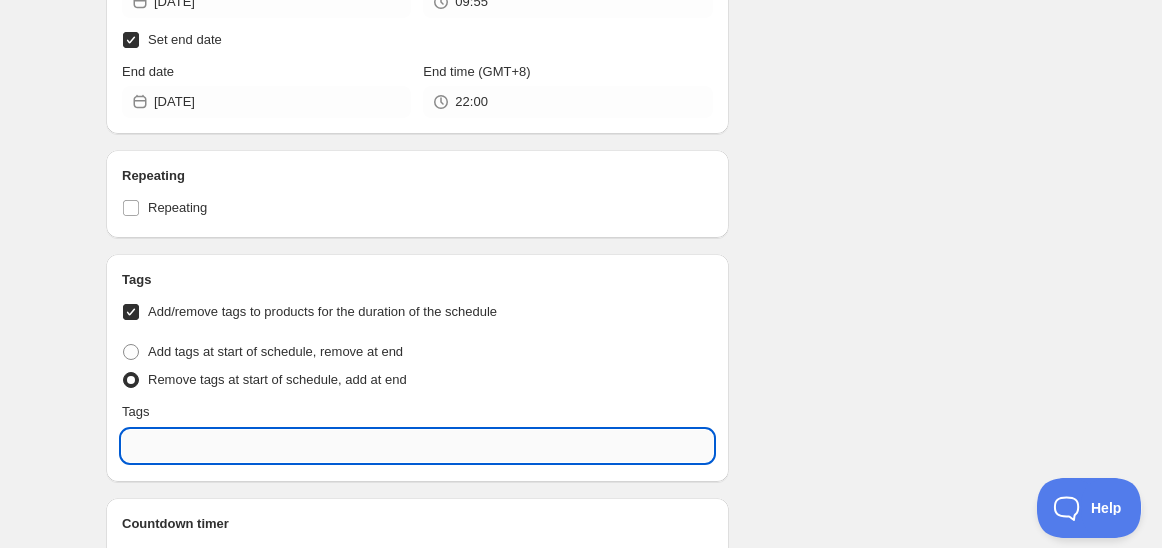 click at bounding box center [417, 446] 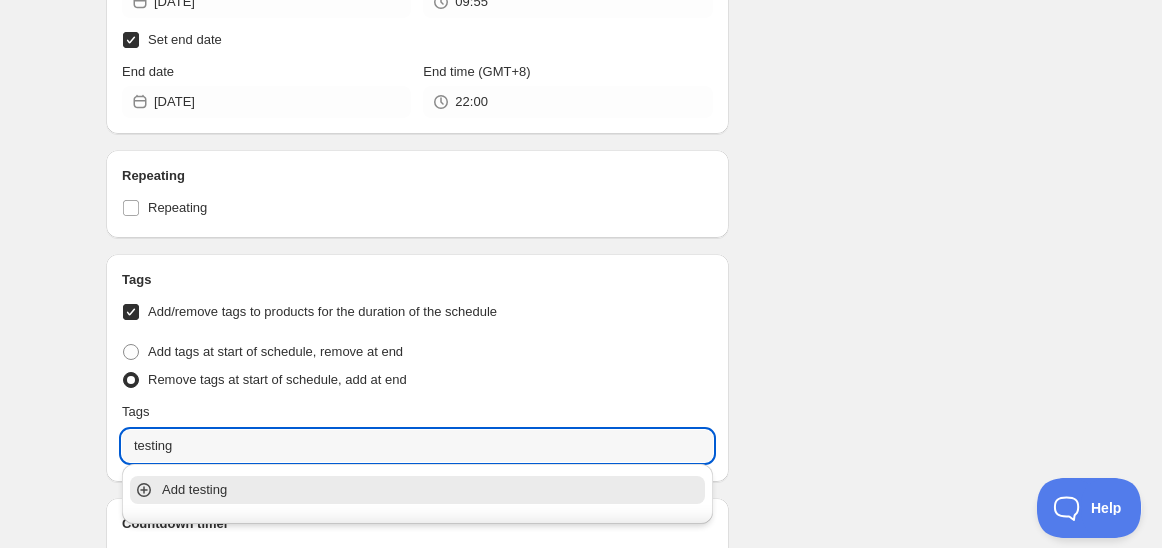 click on "Add testing" at bounding box center [431, 490] 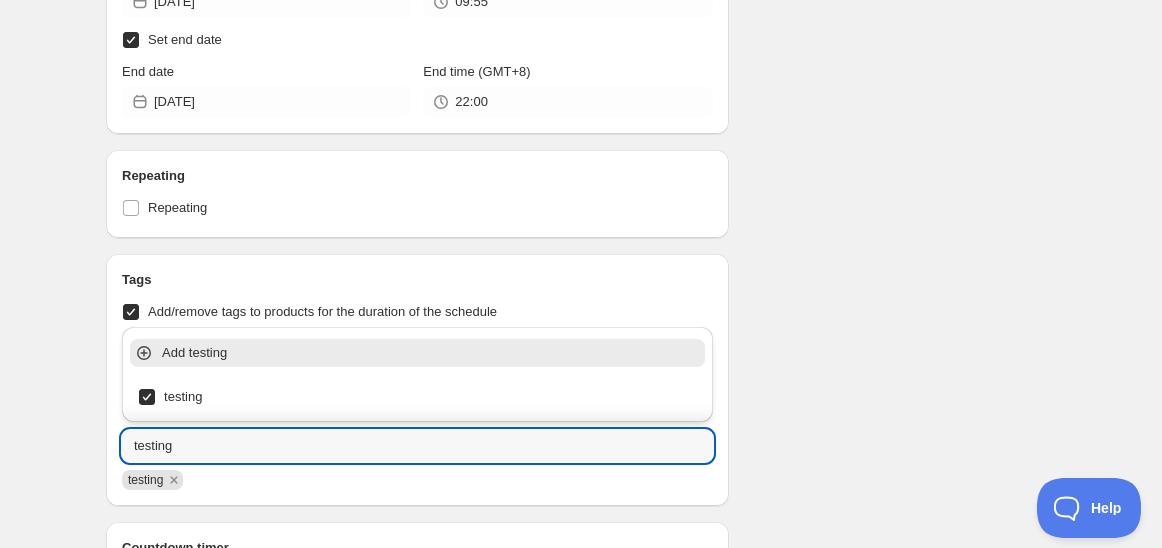 type on "testing" 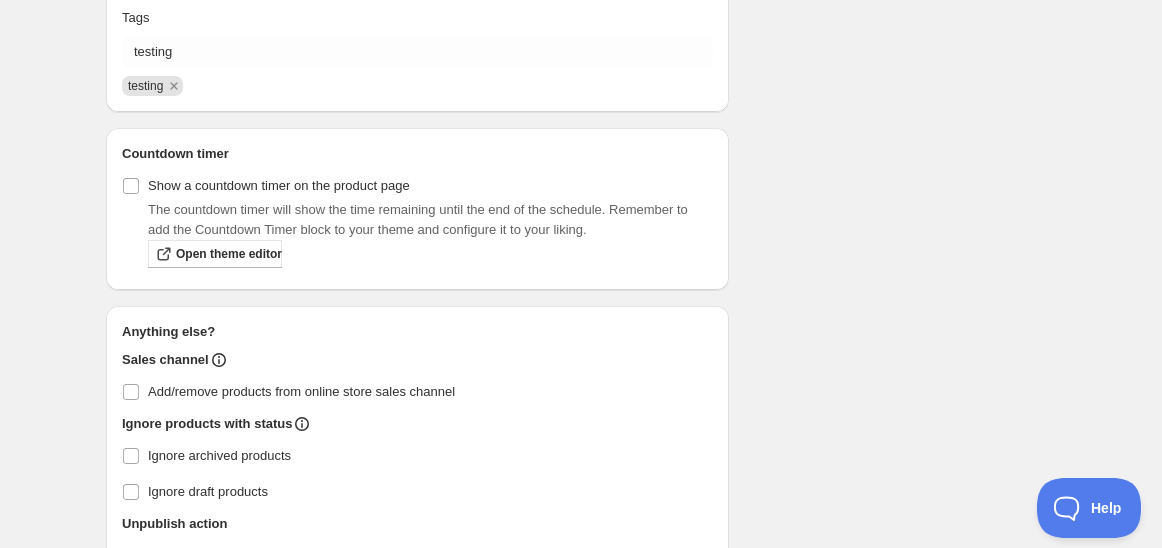scroll, scrollTop: 1666, scrollLeft: 0, axis: vertical 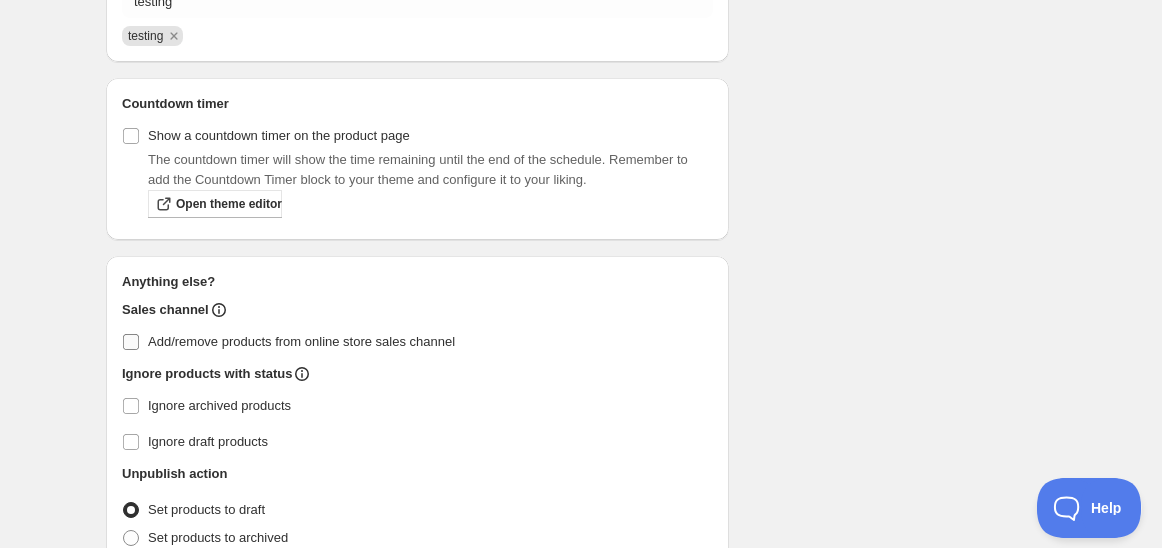 click on "Add/remove products from online store sales channel" at bounding box center [301, 341] 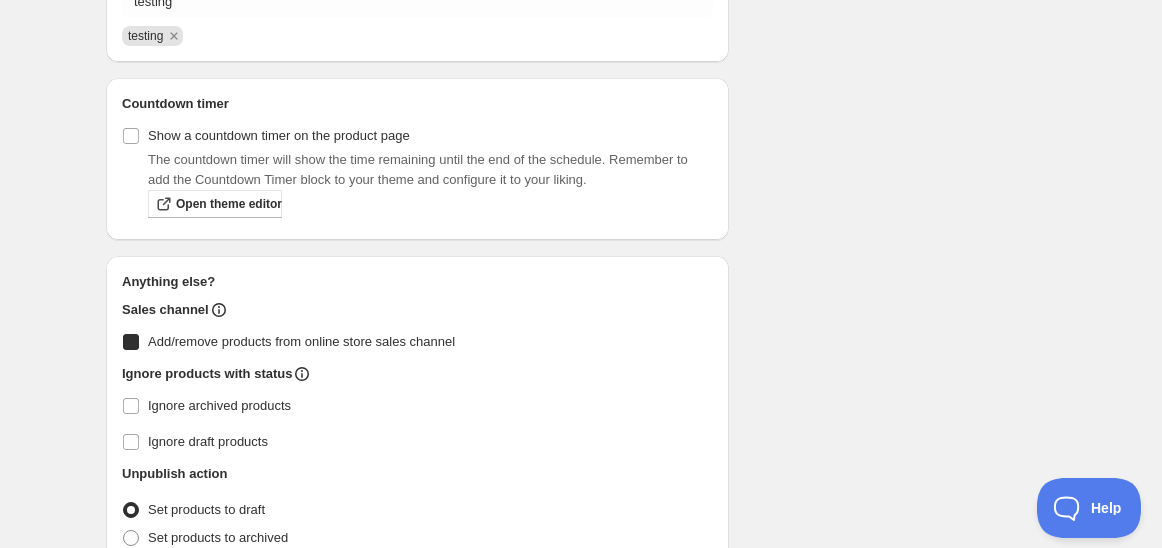checkbox on "true" 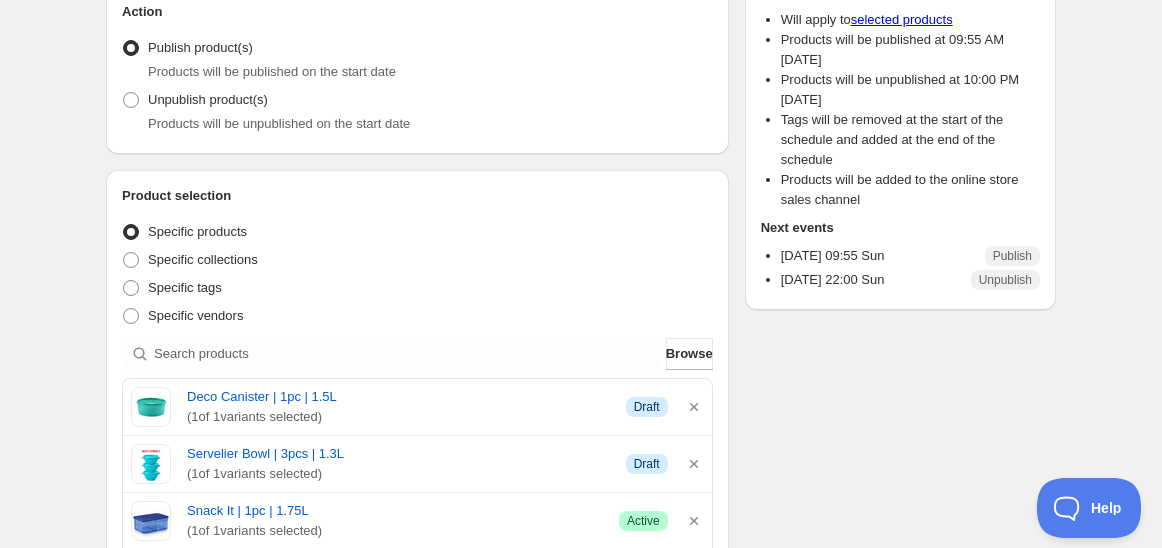scroll, scrollTop: 0, scrollLeft: 0, axis: both 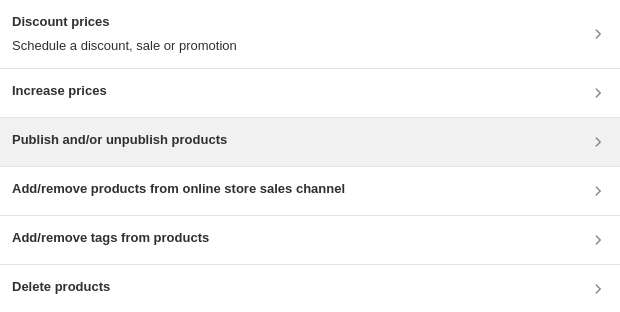 click on "Publish and/or unpublish products" at bounding box center [119, 140] 